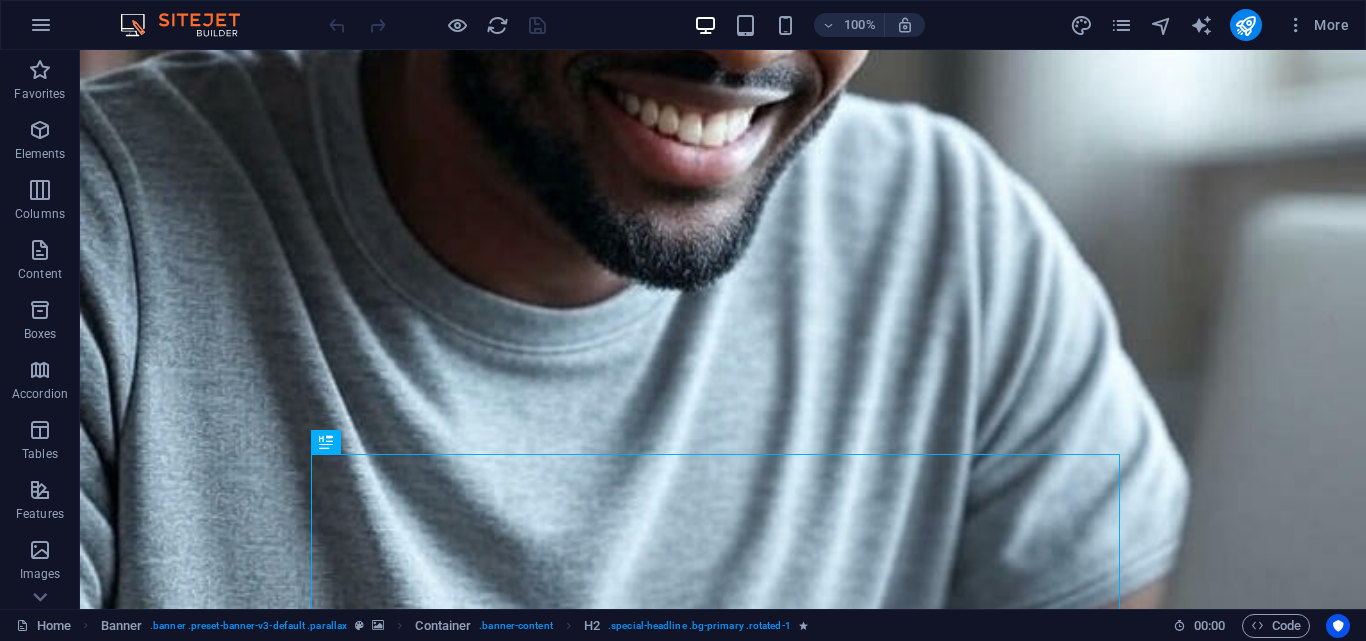 scroll, scrollTop: 0, scrollLeft: 0, axis: both 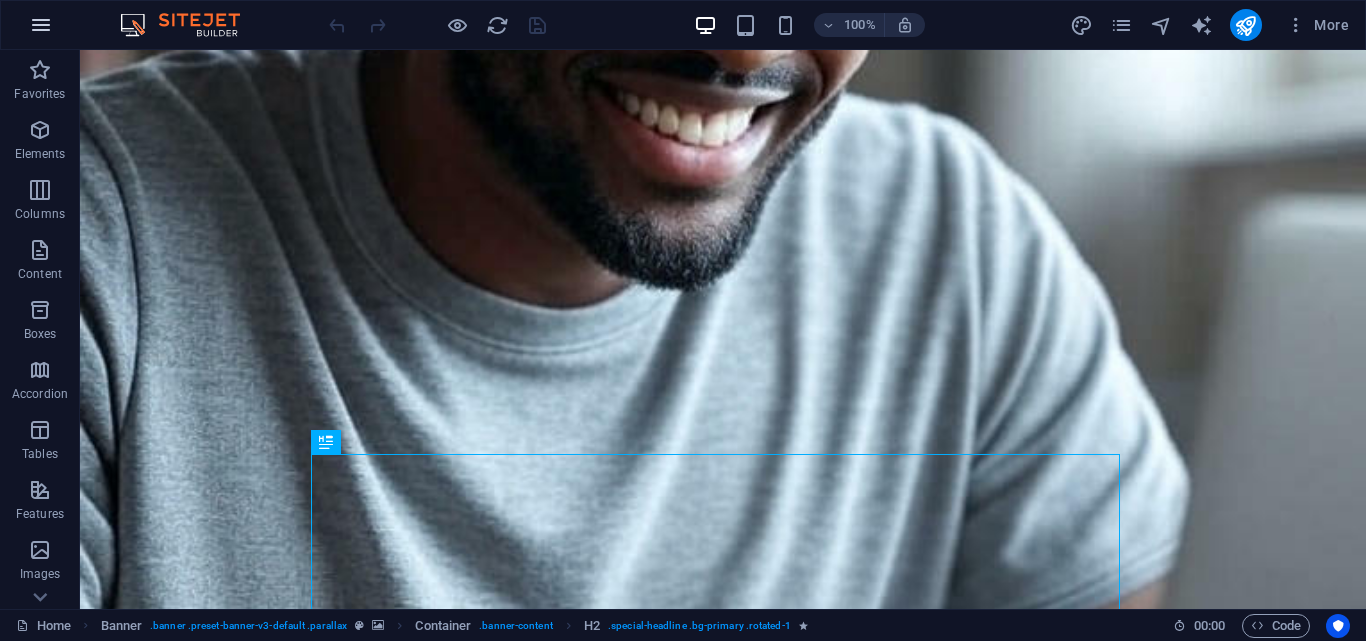 click at bounding box center [41, 25] 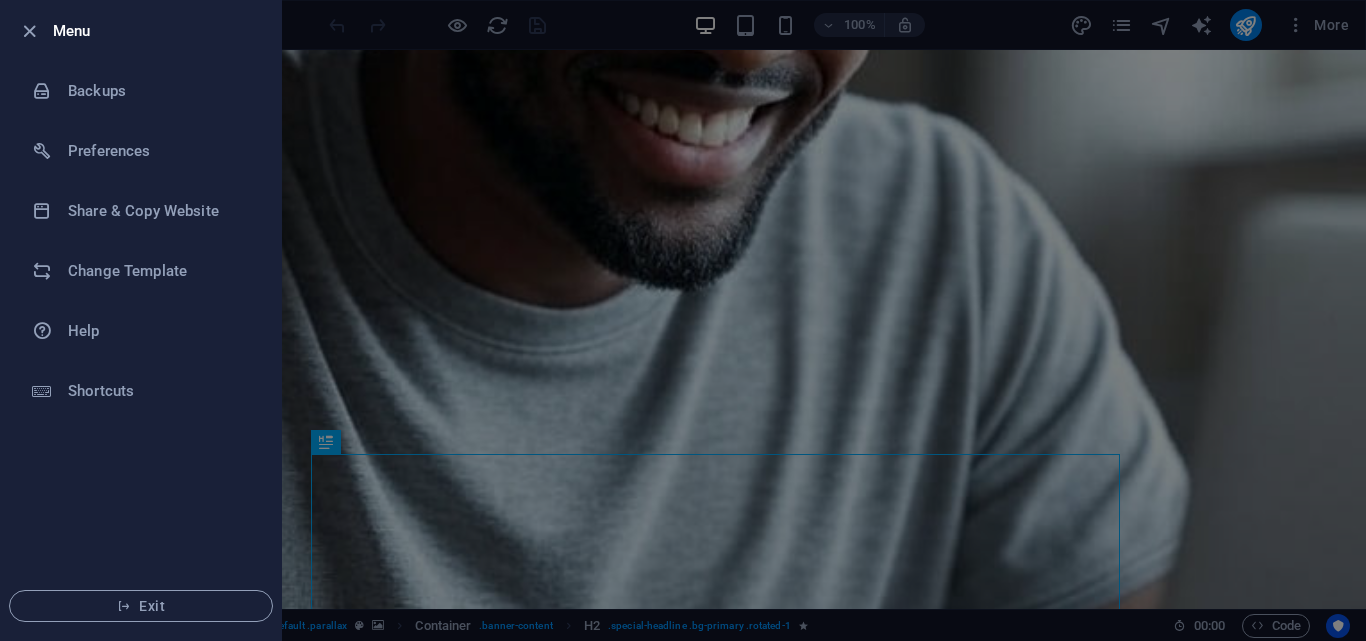 click at bounding box center (683, 320) 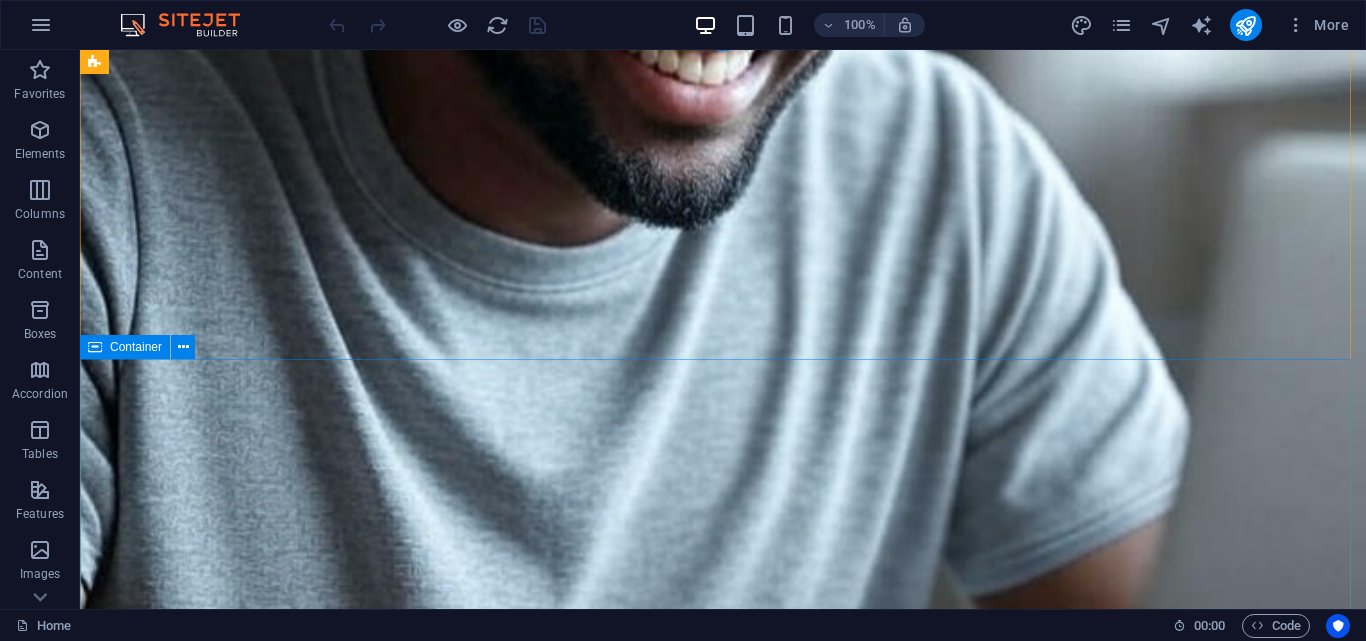 scroll, scrollTop: 0, scrollLeft: 0, axis: both 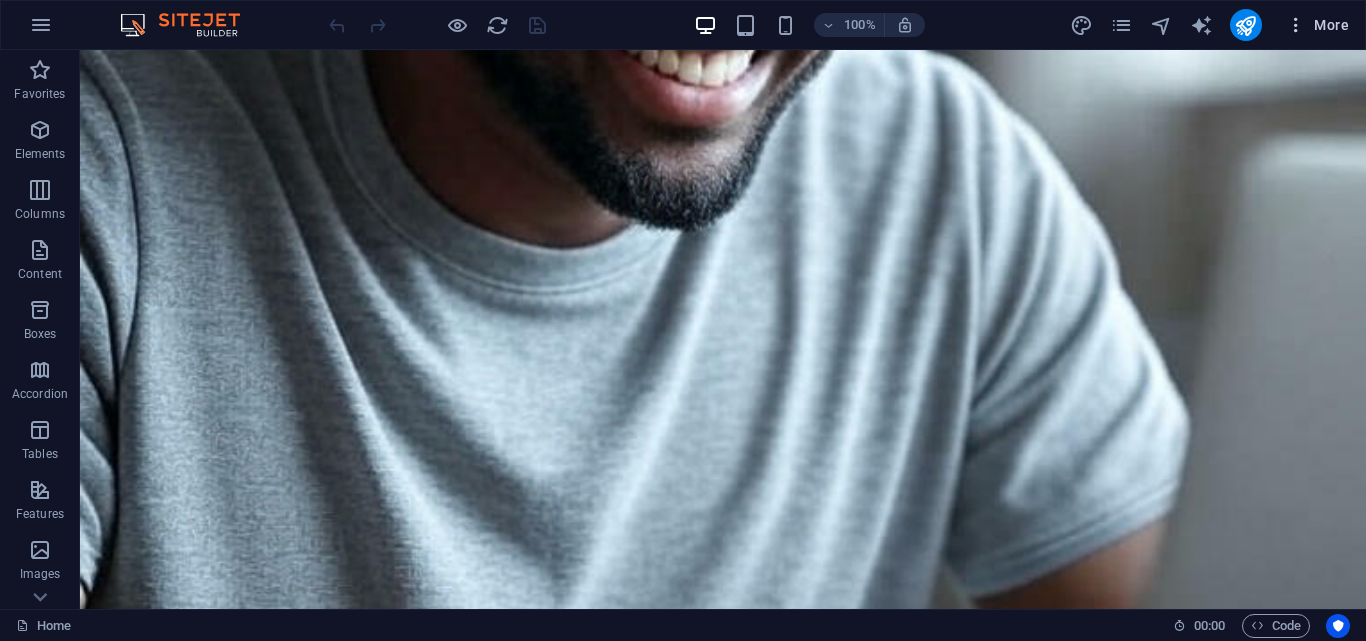 click on "More" at bounding box center (1317, 25) 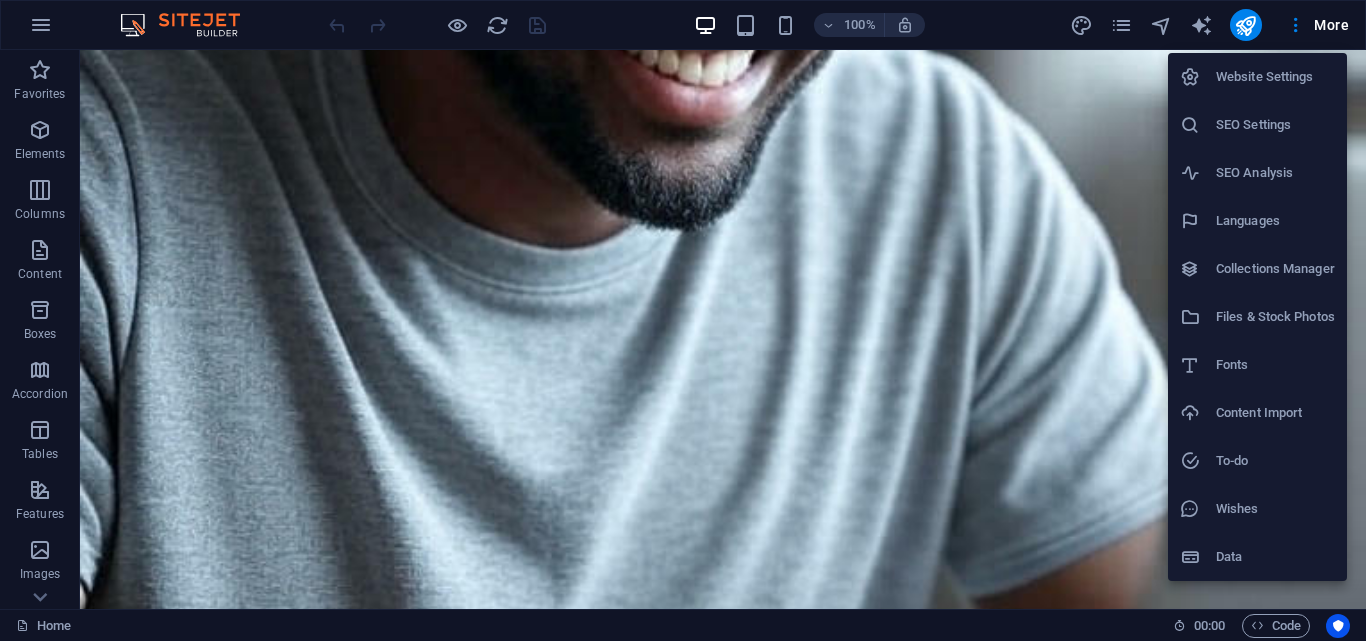 click on "Data" at bounding box center (1275, 557) 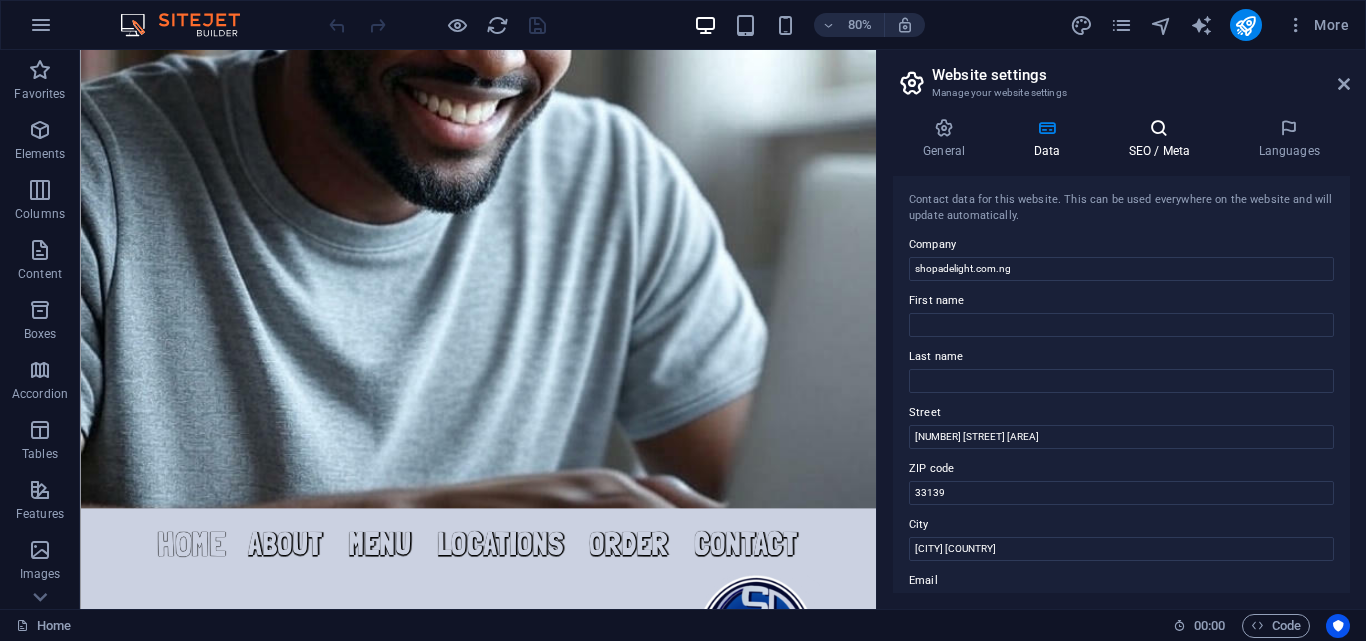 click at bounding box center (1159, 128) 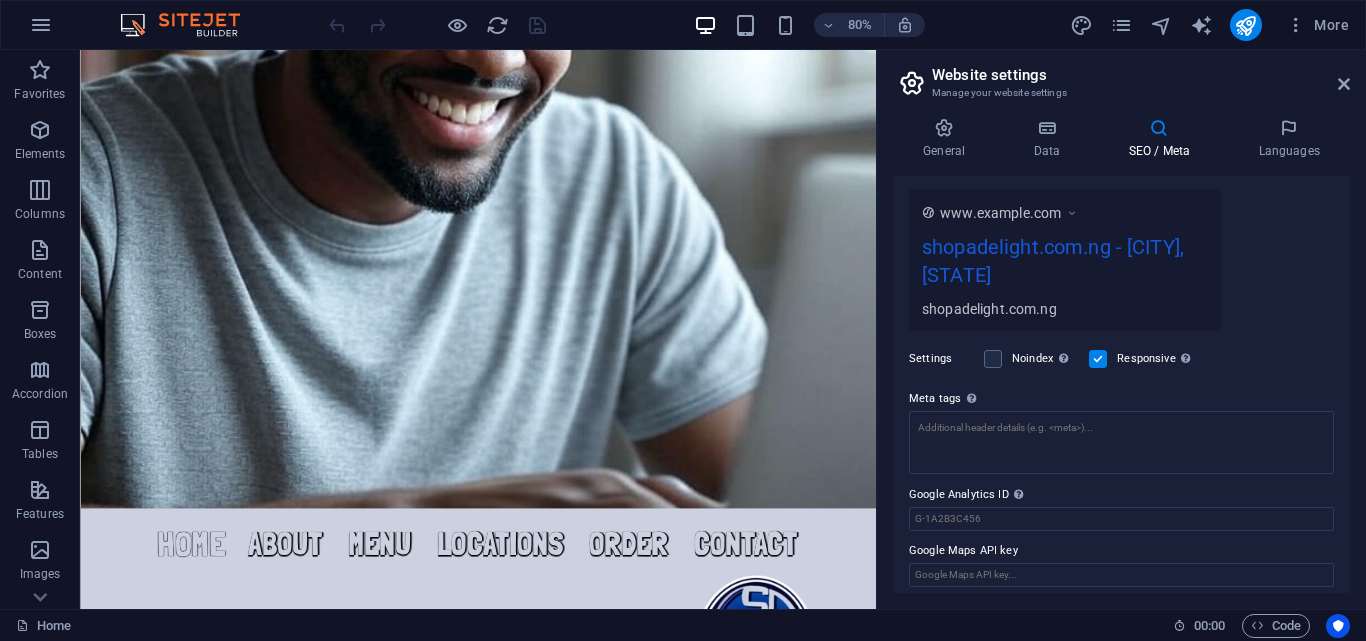 scroll, scrollTop: 347, scrollLeft: 0, axis: vertical 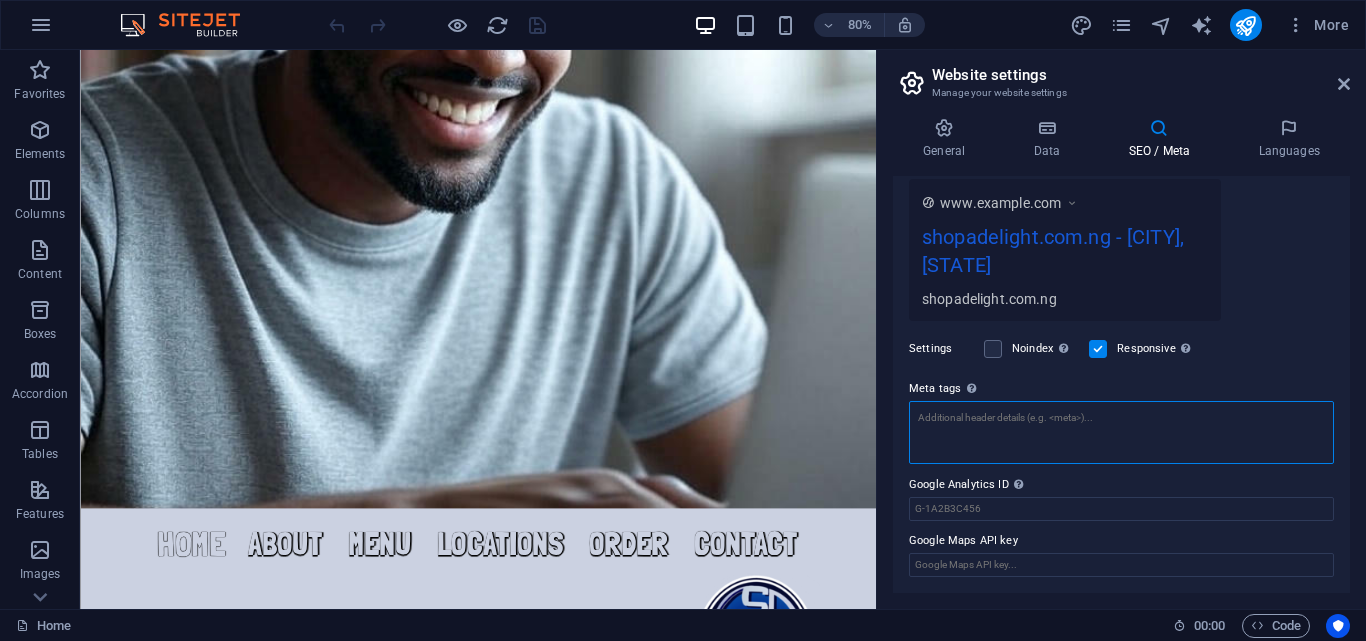 click on "Meta tags Enter HTML code here that will be placed inside the  tags of your website. Please note that your website may not function if you include code with errors." at bounding box center (1121, 432) 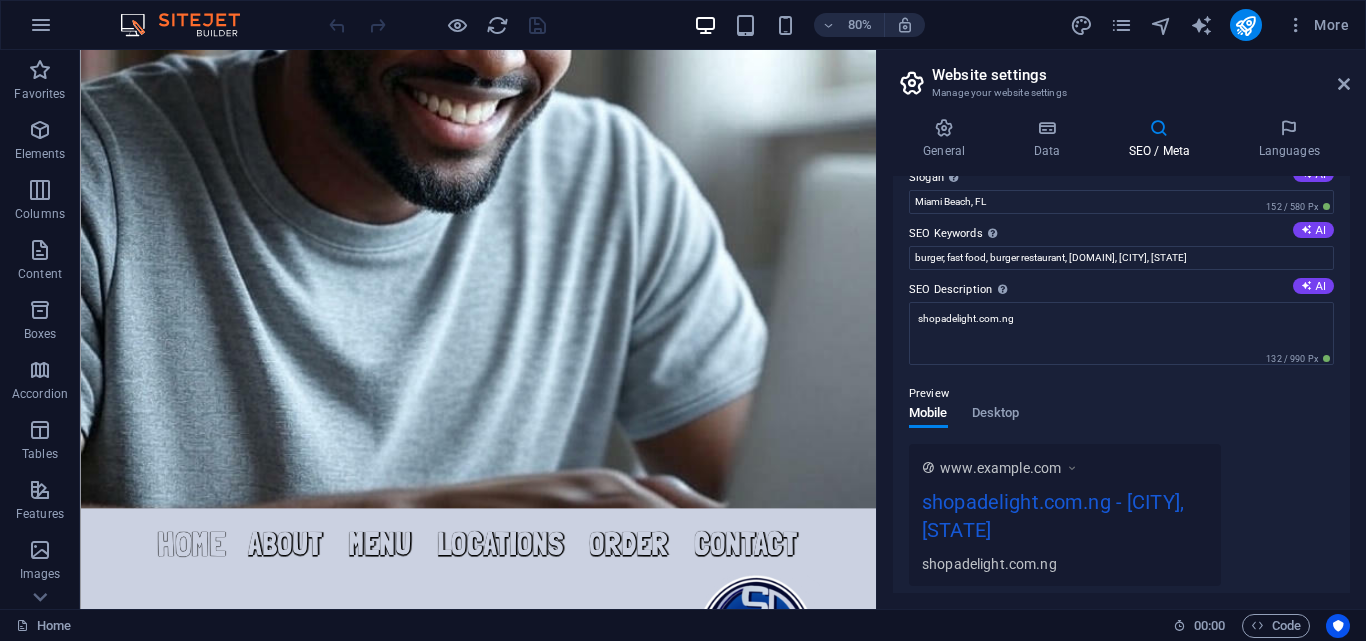 scroll, scrollTop: 0, scrollLeft: 0, axis: both 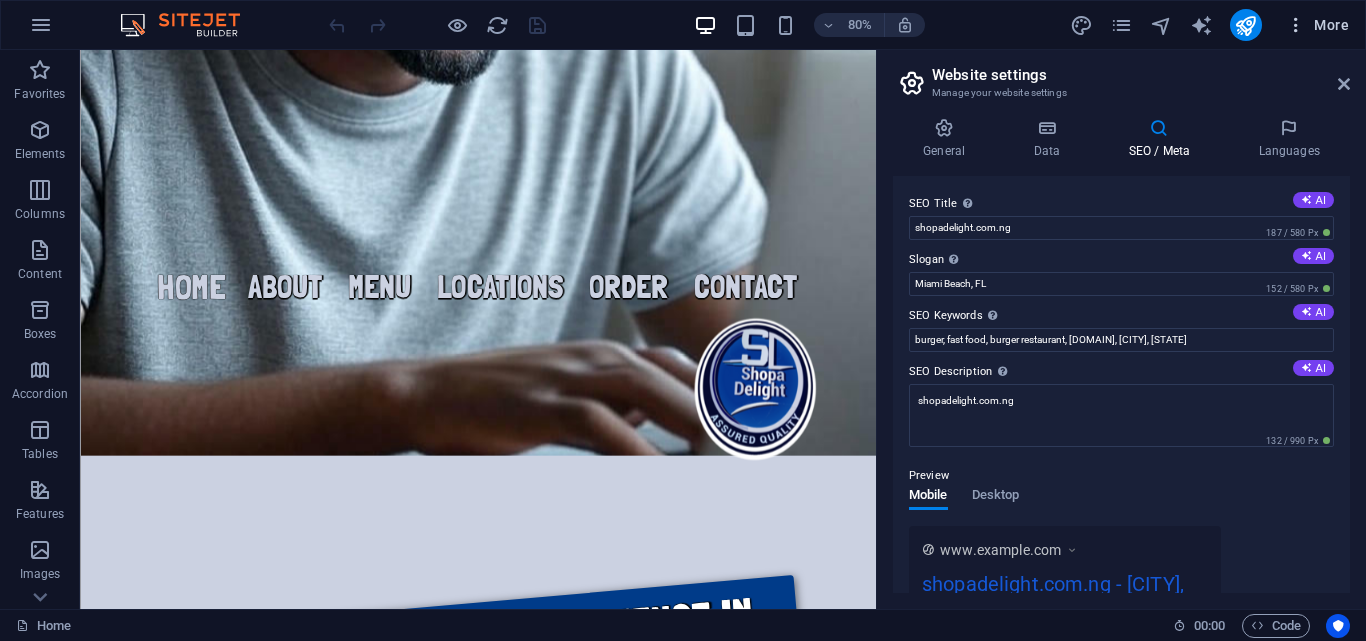 click on "More" at bounding box center [1317, 25] 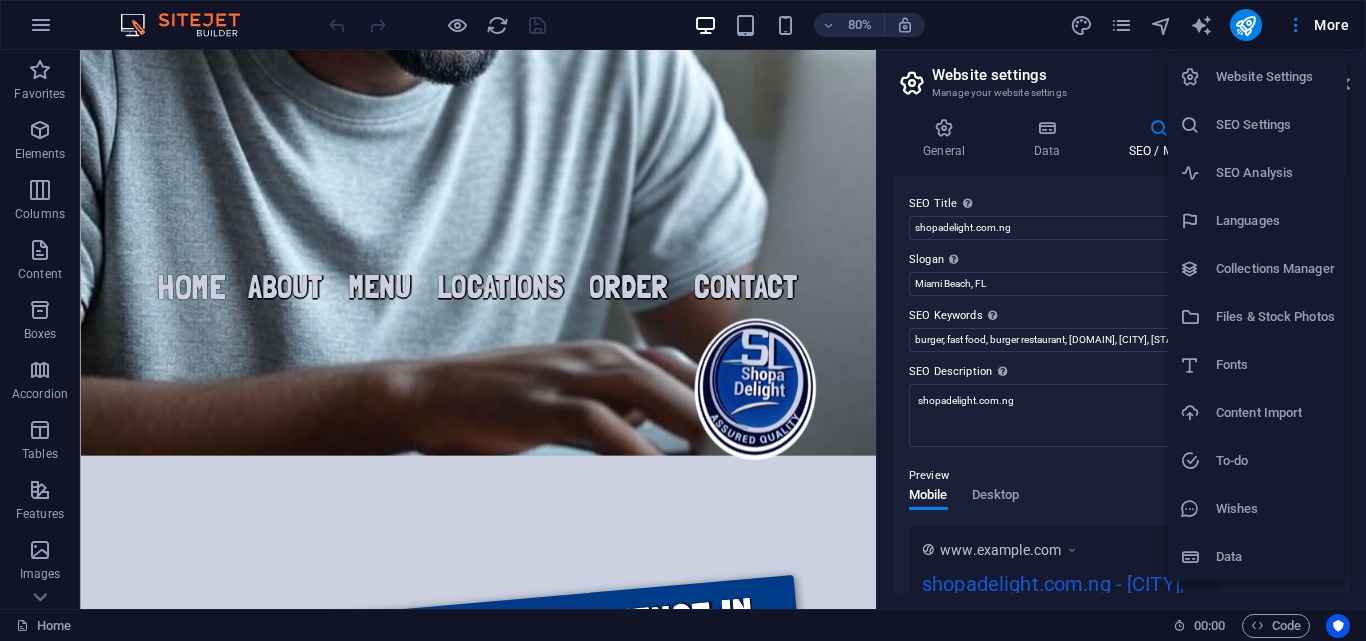 click at bounding box center (683, 320) 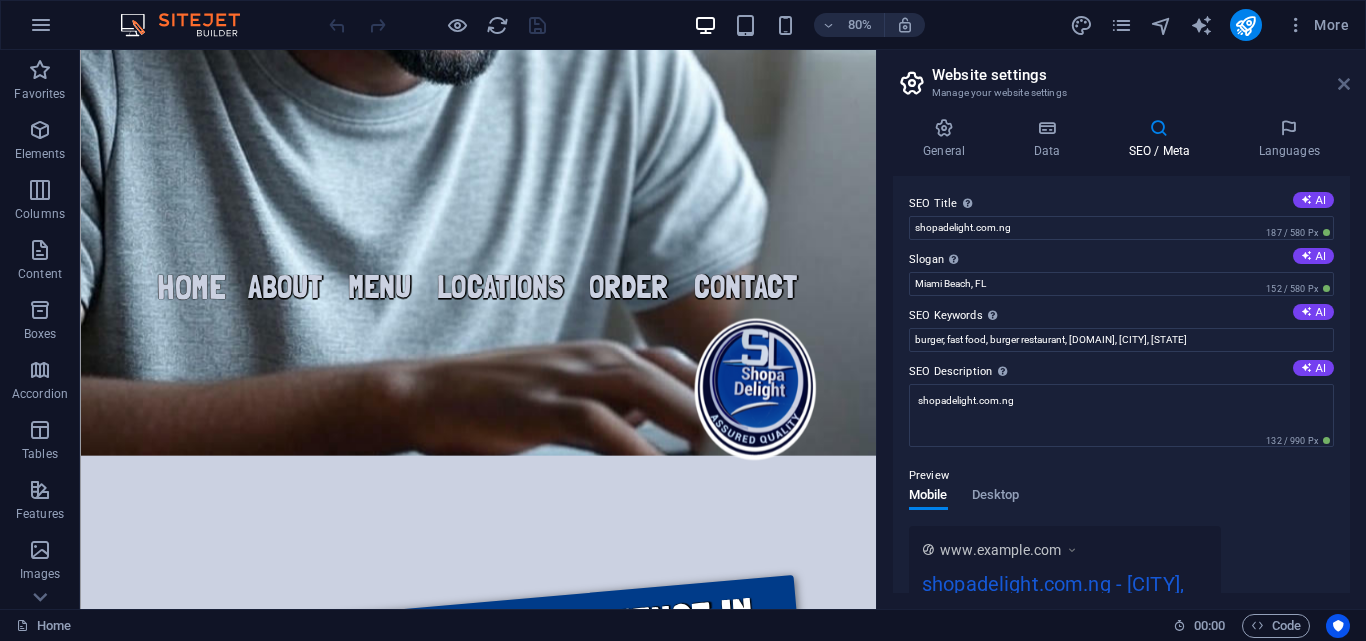 click at bounding box center [1344, 84] 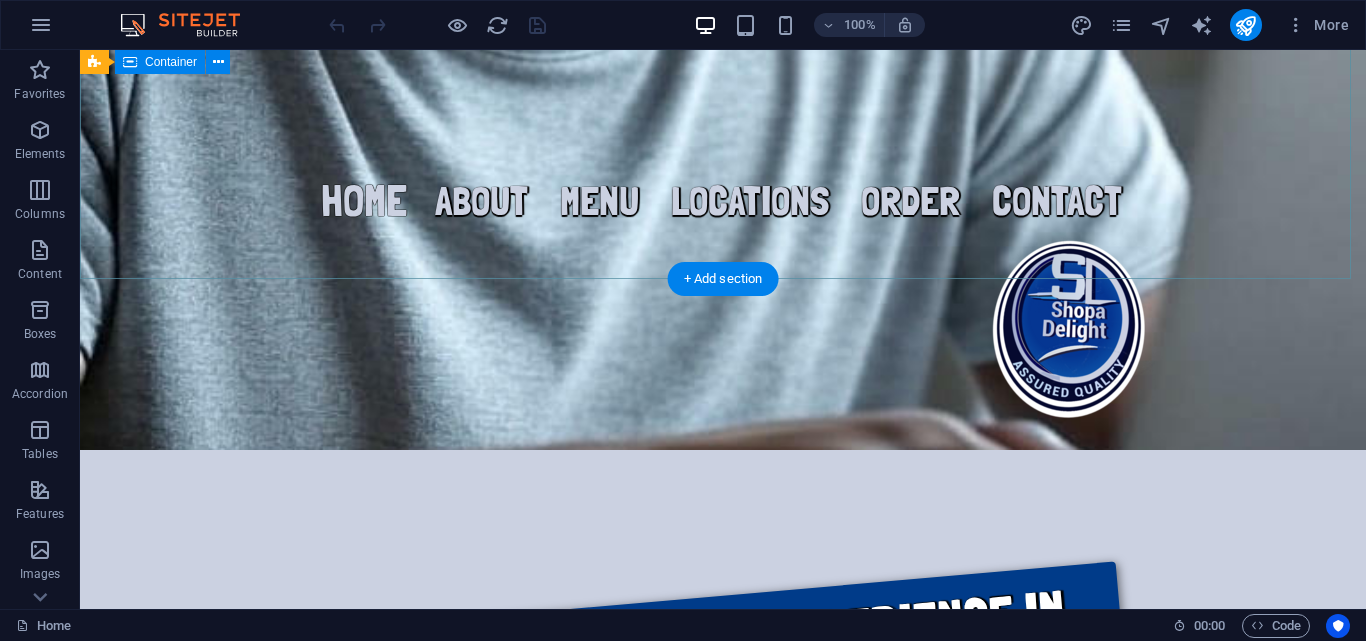 scroll, scrollTop: 599, scrollLeft: 0, axis: vertical 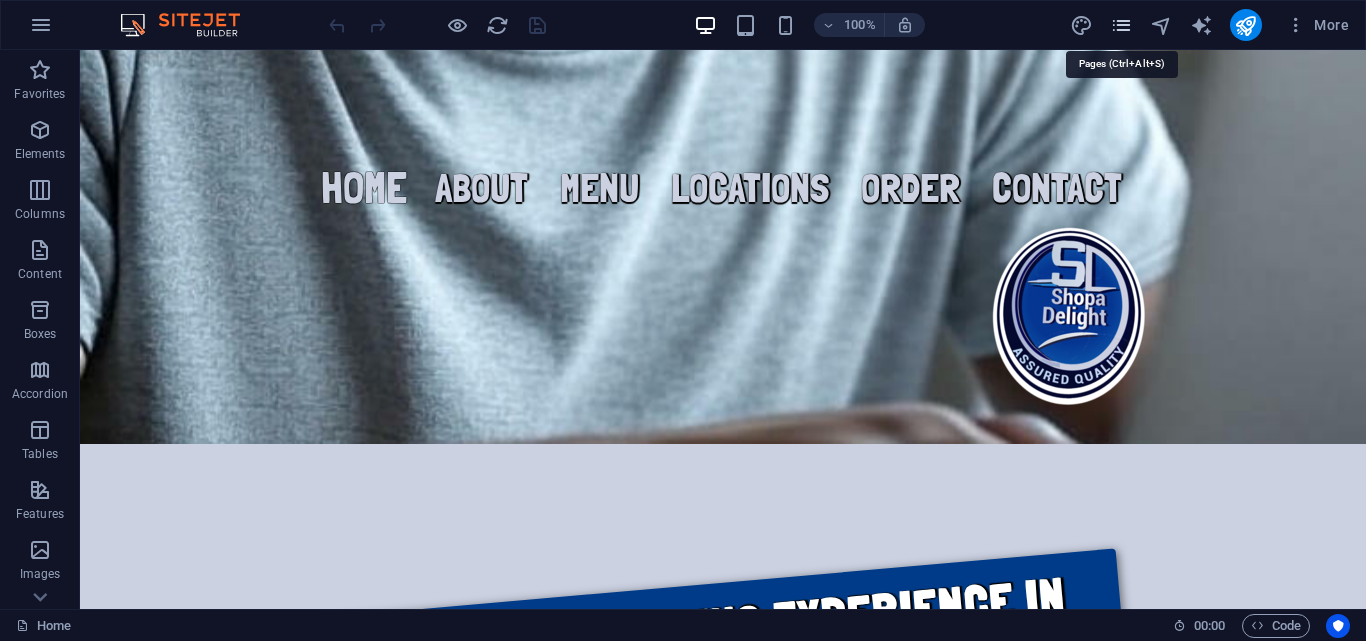 click at bounding box center (1121, 25) 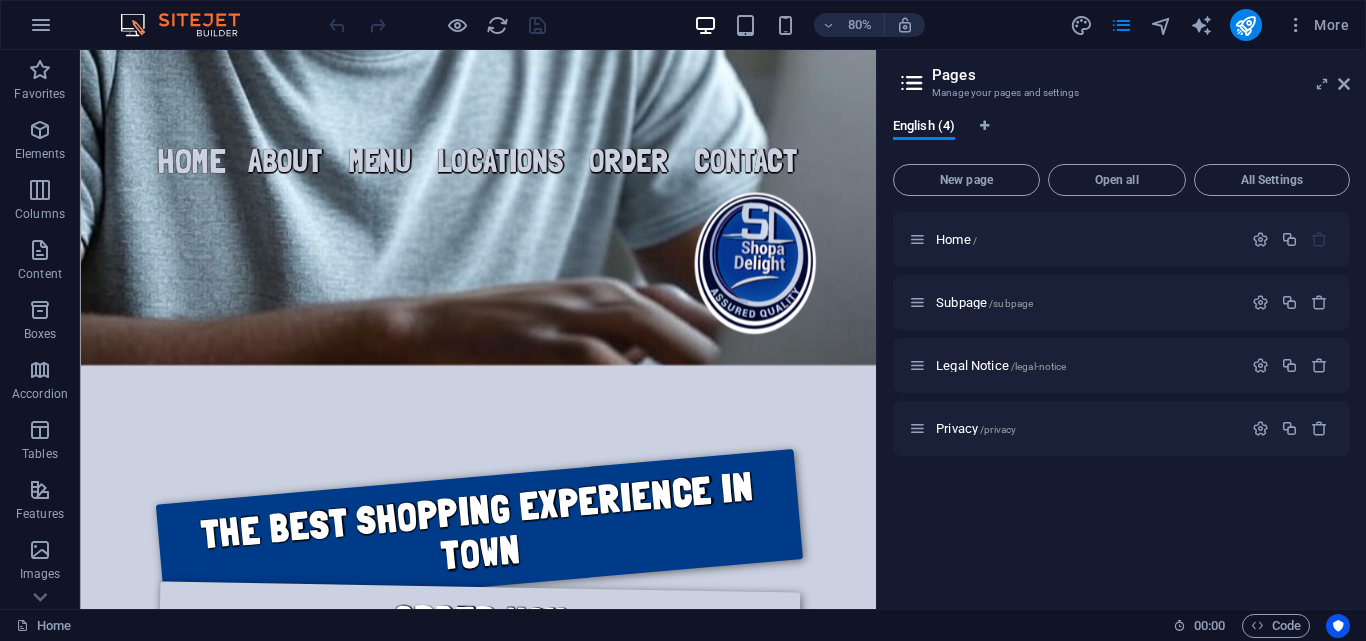 click on "English (4) New page Open all All Settings Home / Subpage /subpage Legal Notice /legal-notice Privacy /privacy" at bounding box center (1121, 355) 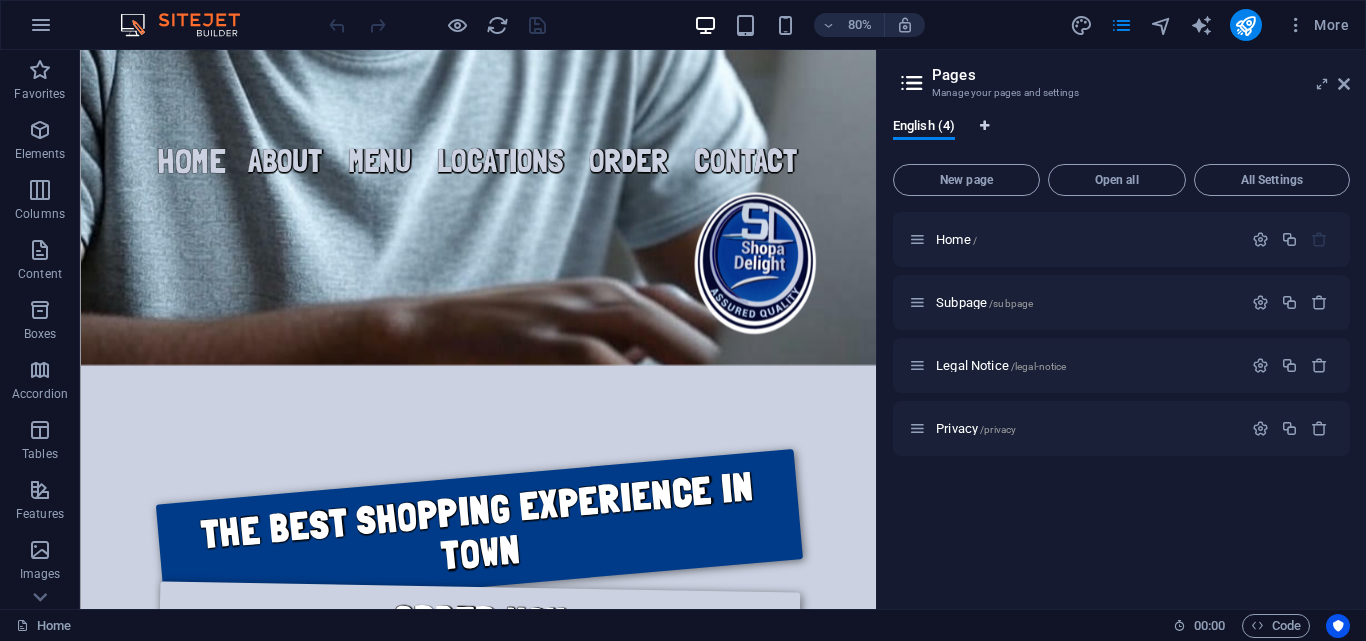 click at bounding box center (984, 126) 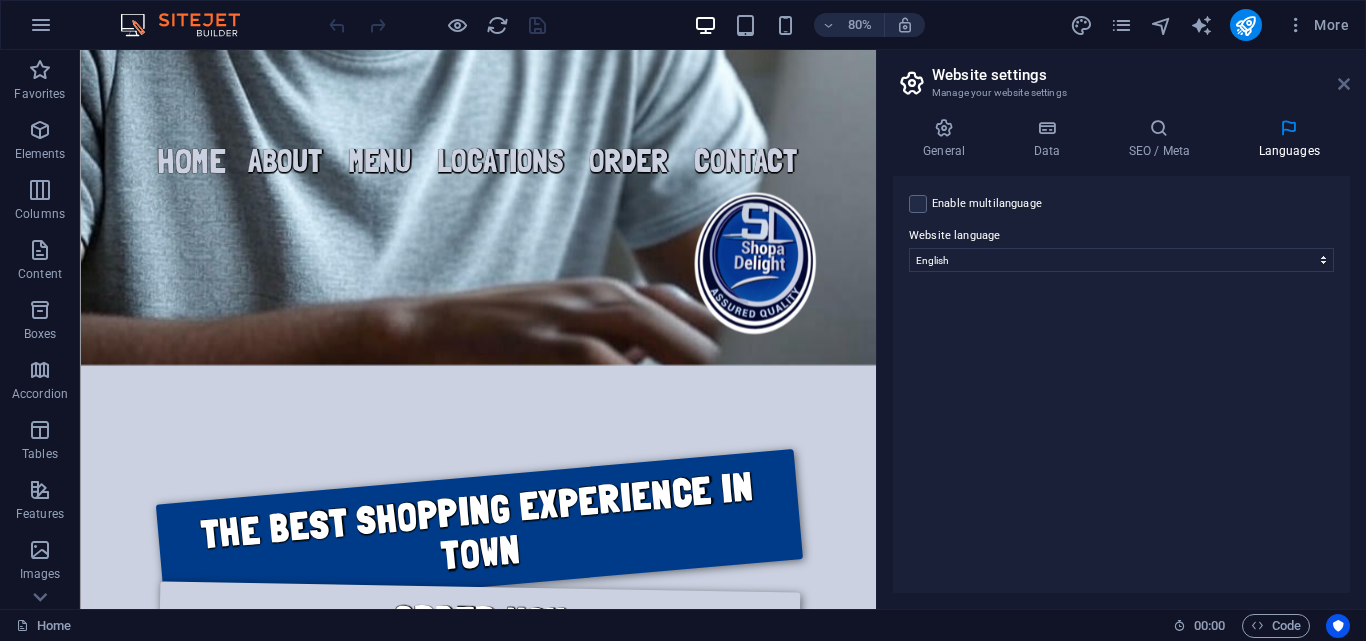 click at bounding box center (1344, 84) 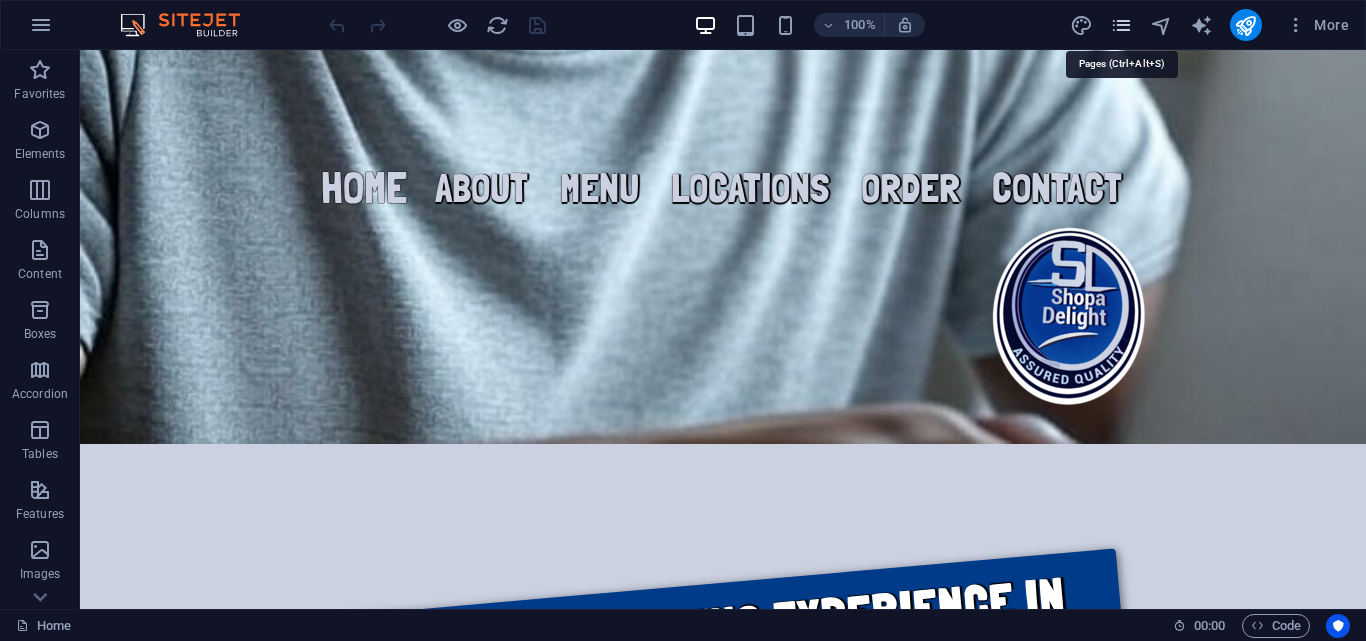 click at bounding box center [1121, 25] 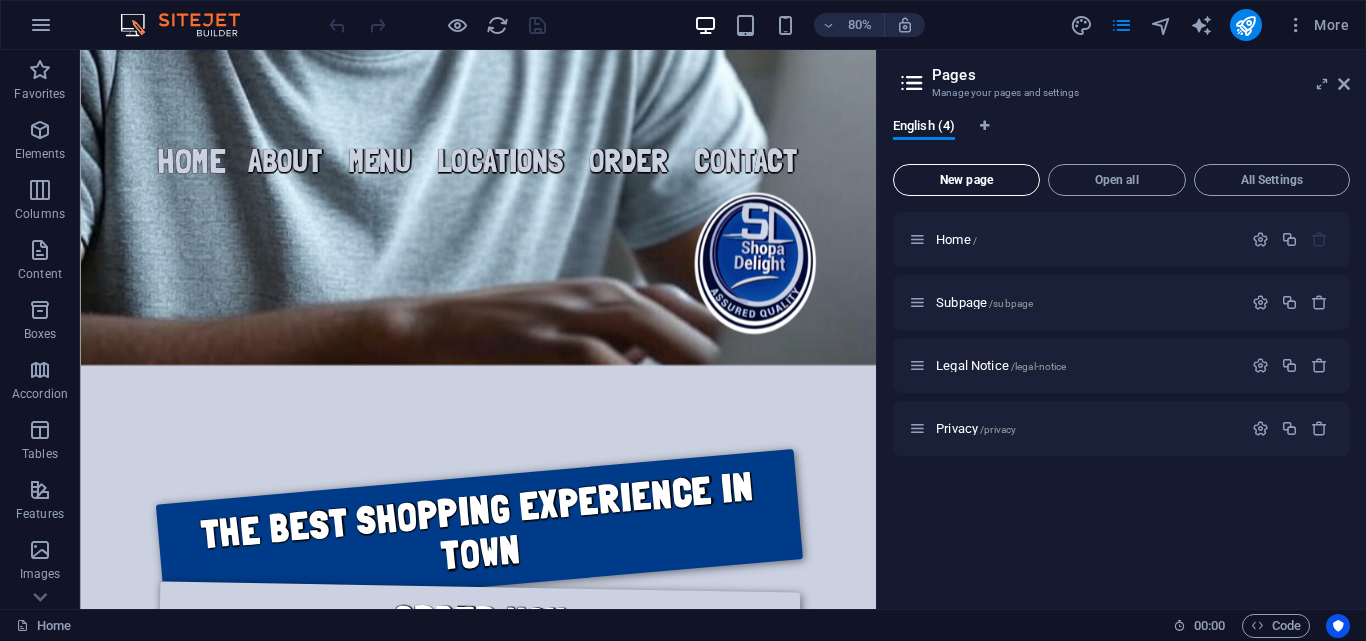 click on "New page" at bounding box center (966, 180) 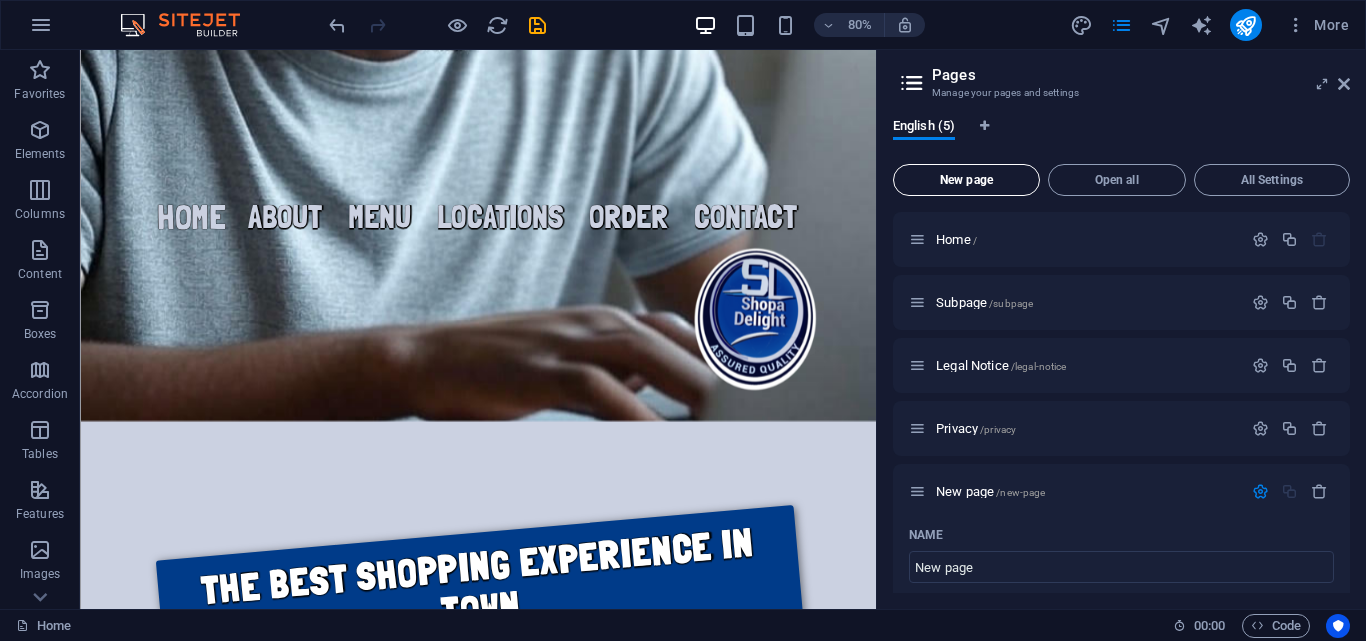 click on "New page" at bounding box center [966, 180] 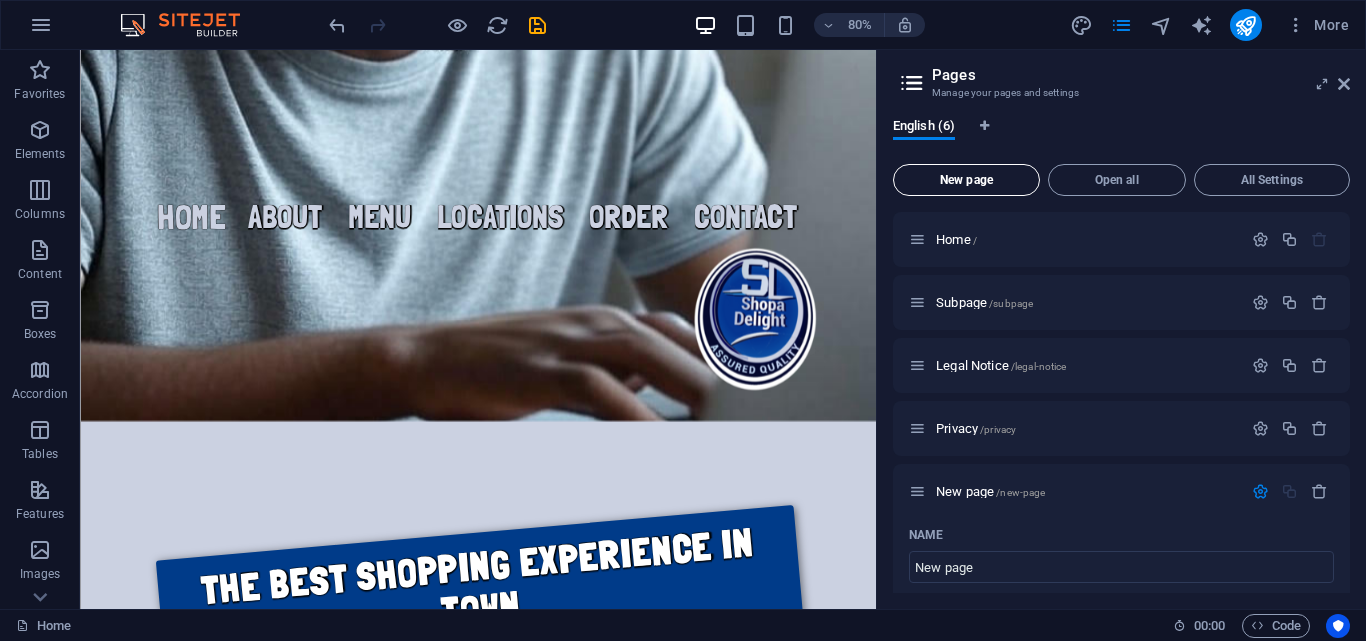 scroll, scrollTop: 925, scrollLeft: 0, axis: vertical 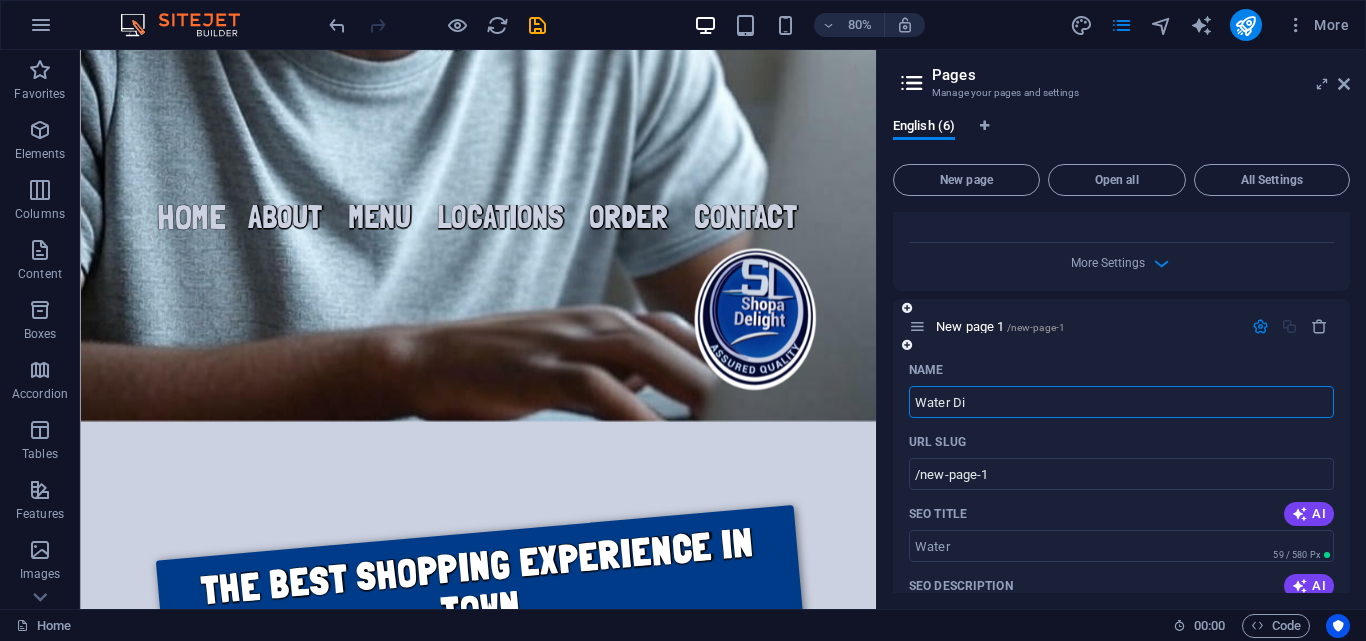 type on "Water Dis" 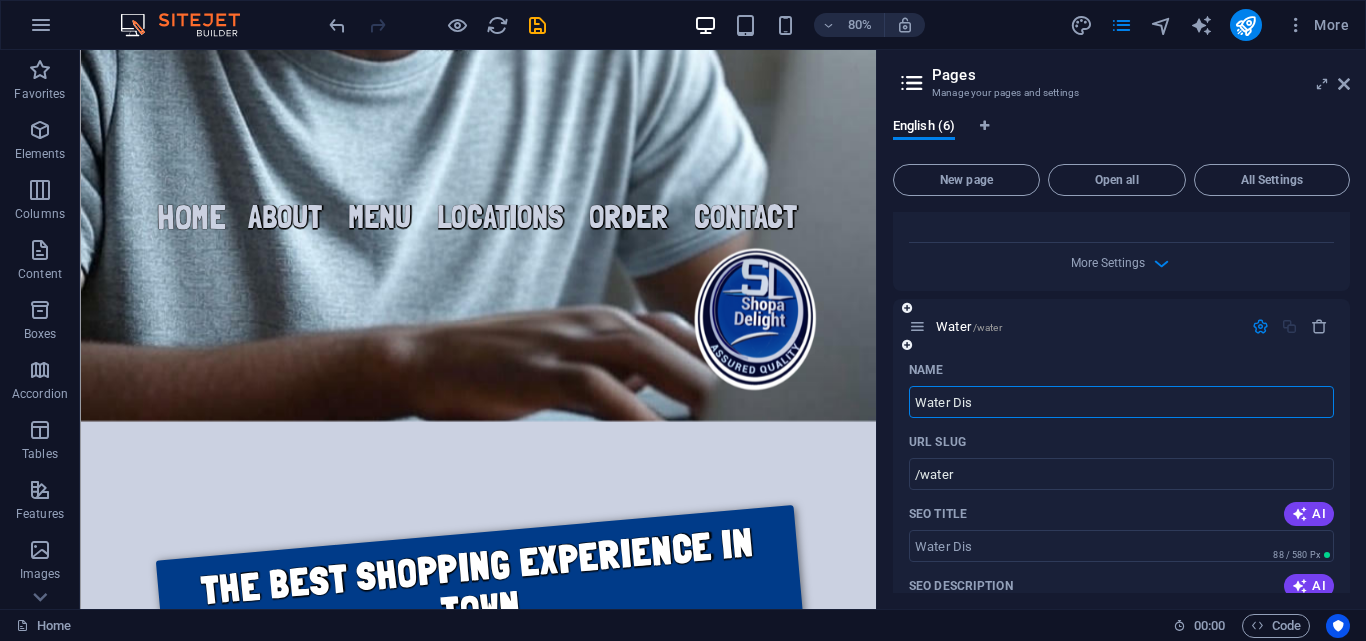 type on "/water" 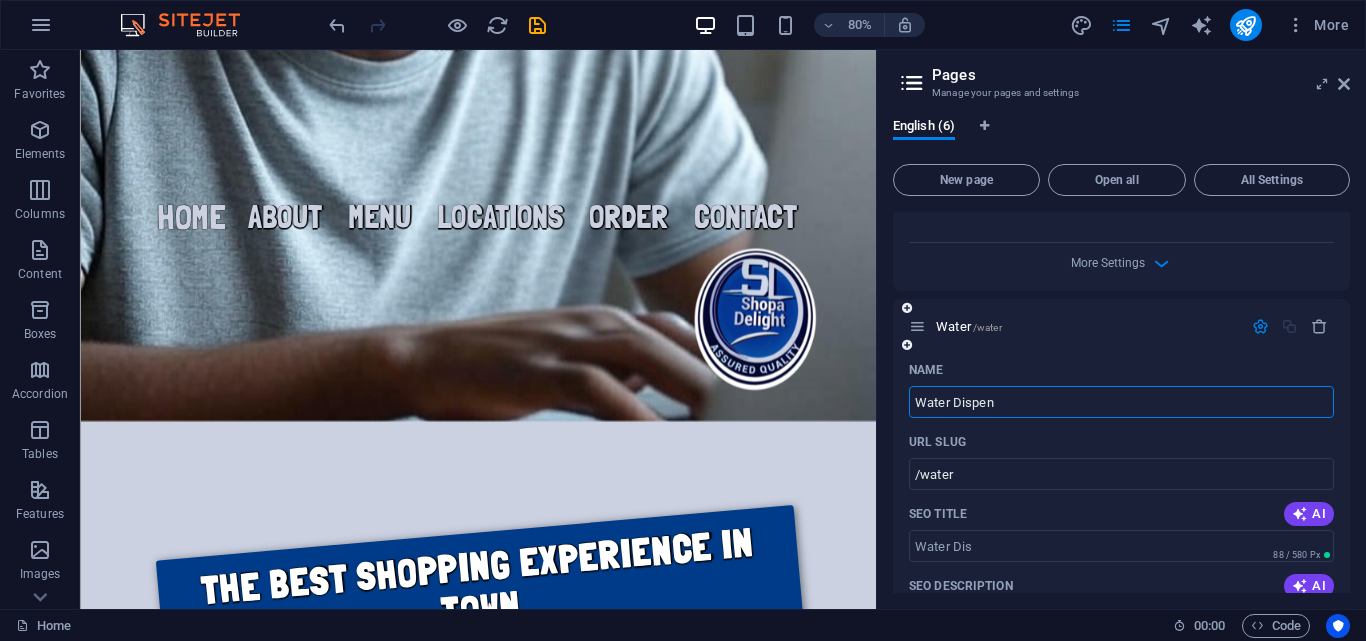 type on "Water Dispens" 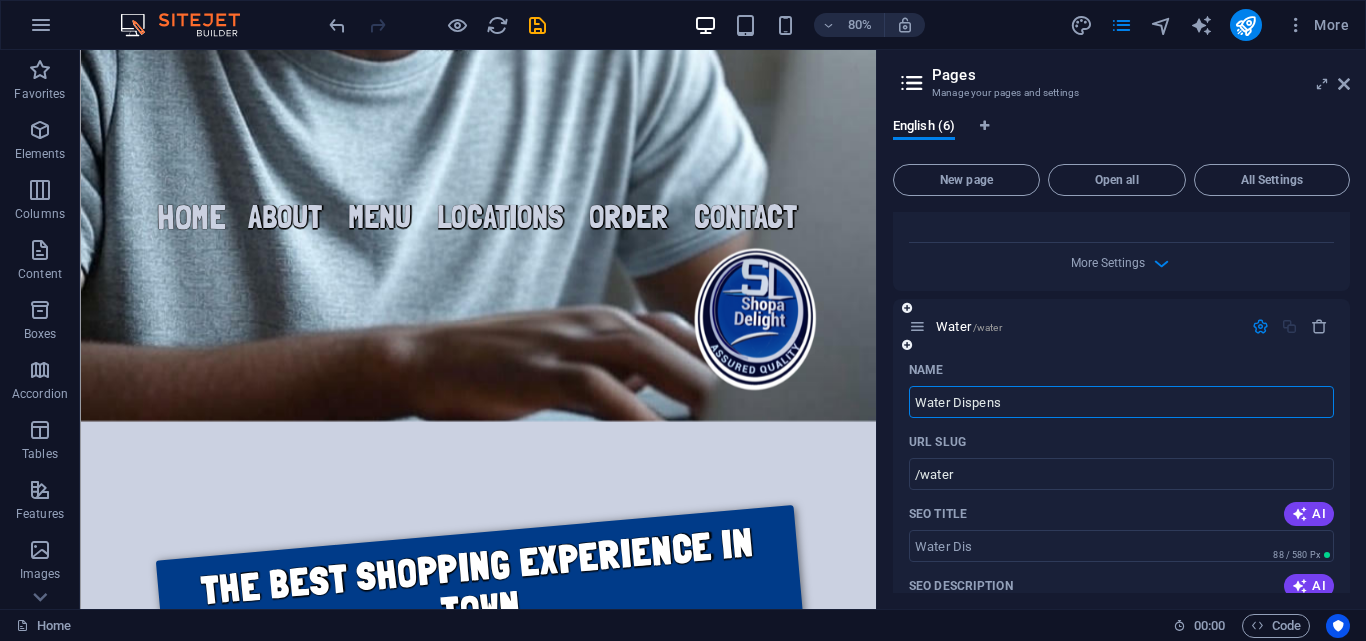 type on "/water-dis" 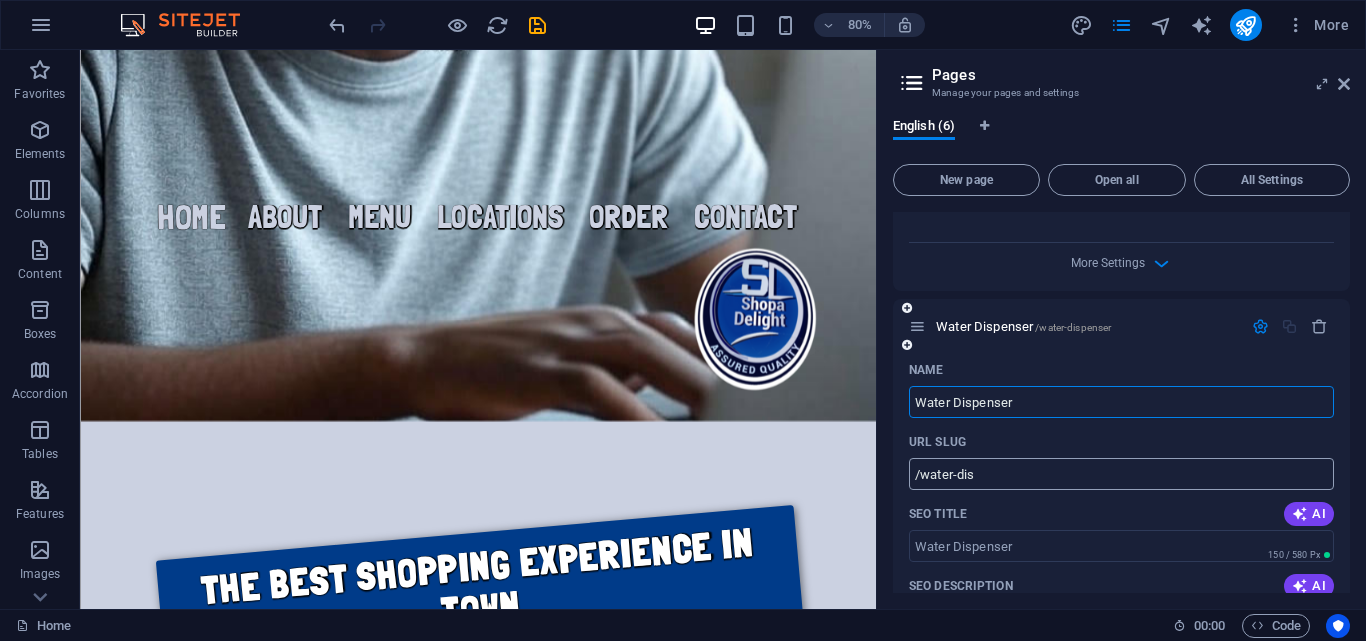 type on "Water Dispenser" 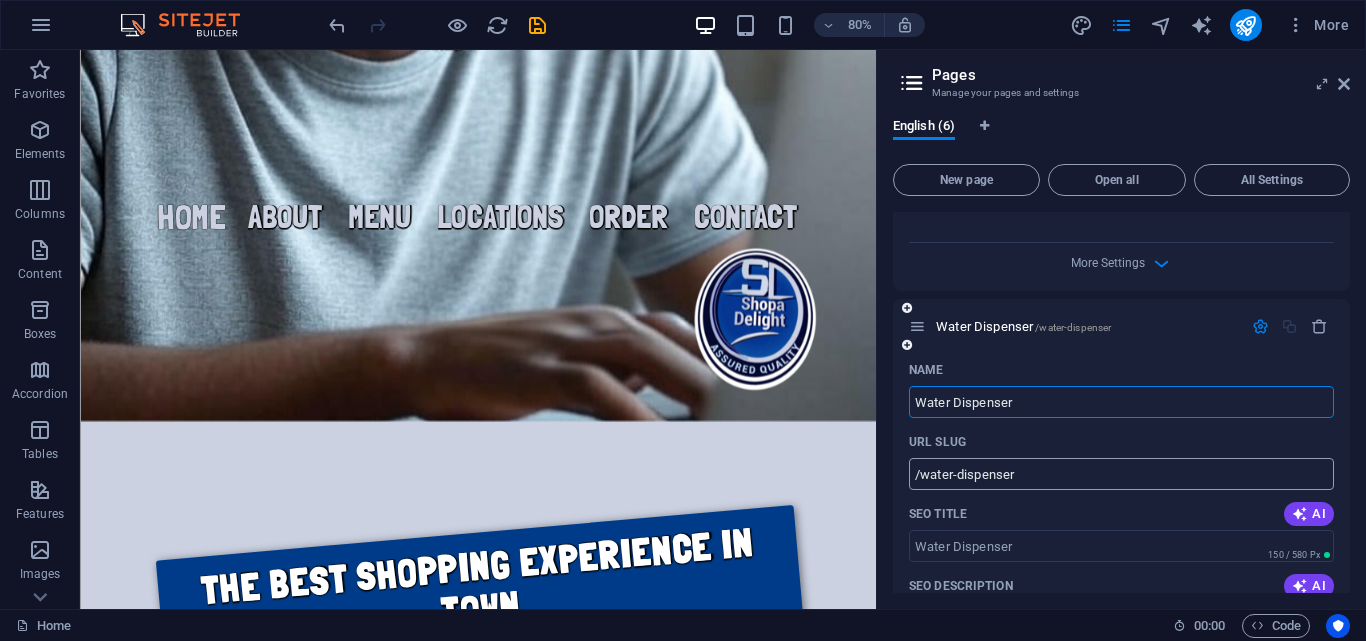 type on "Water Dispenser" 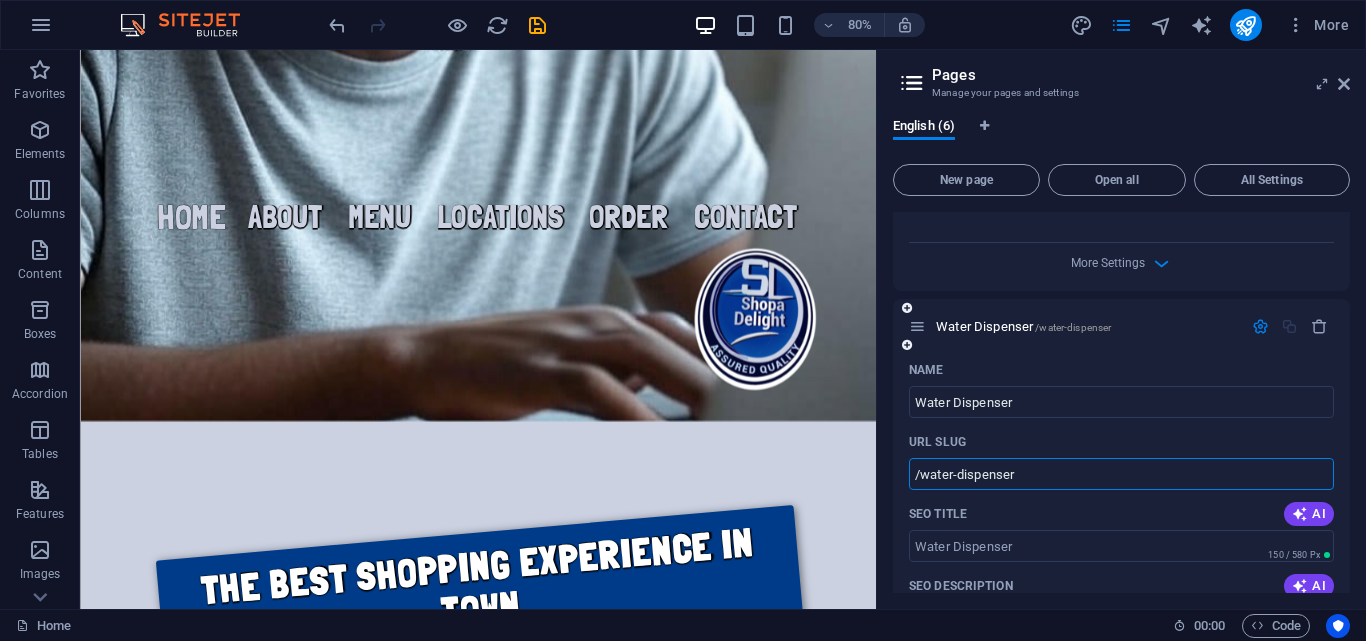 click on "/water-dispenser" at bounding box center [1121, 474] 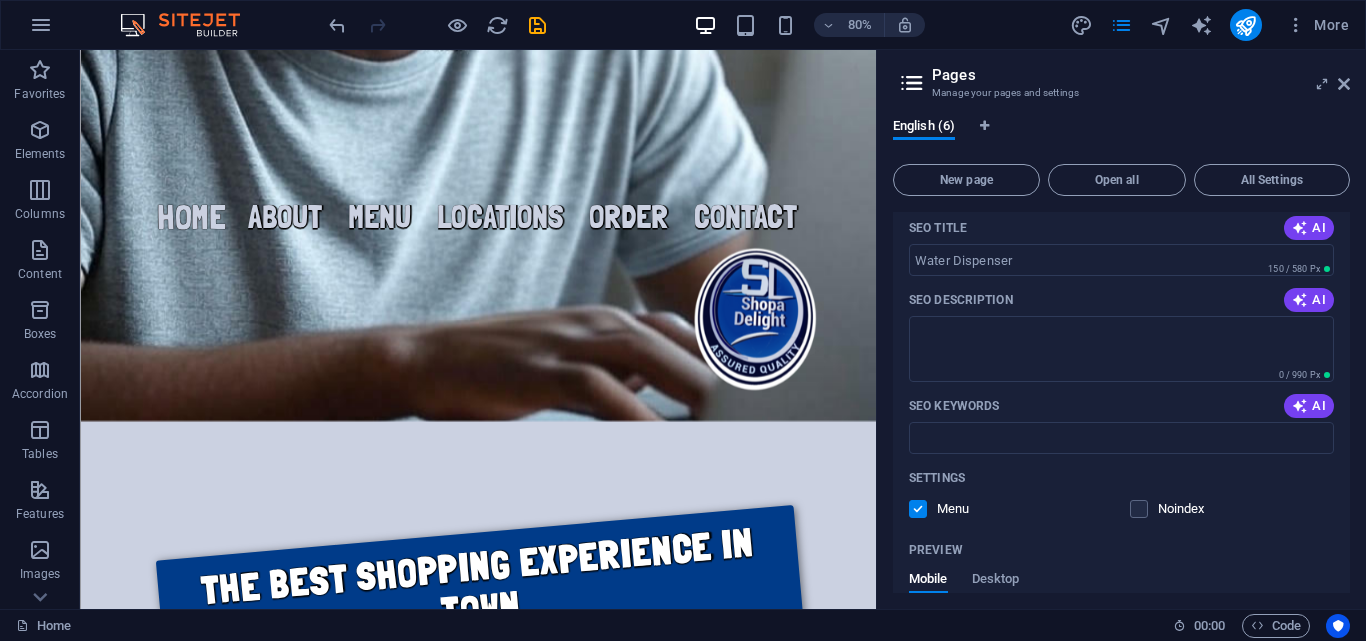 scroll, scrollTop: 1184, scrollLeft: 0, axis: vertical 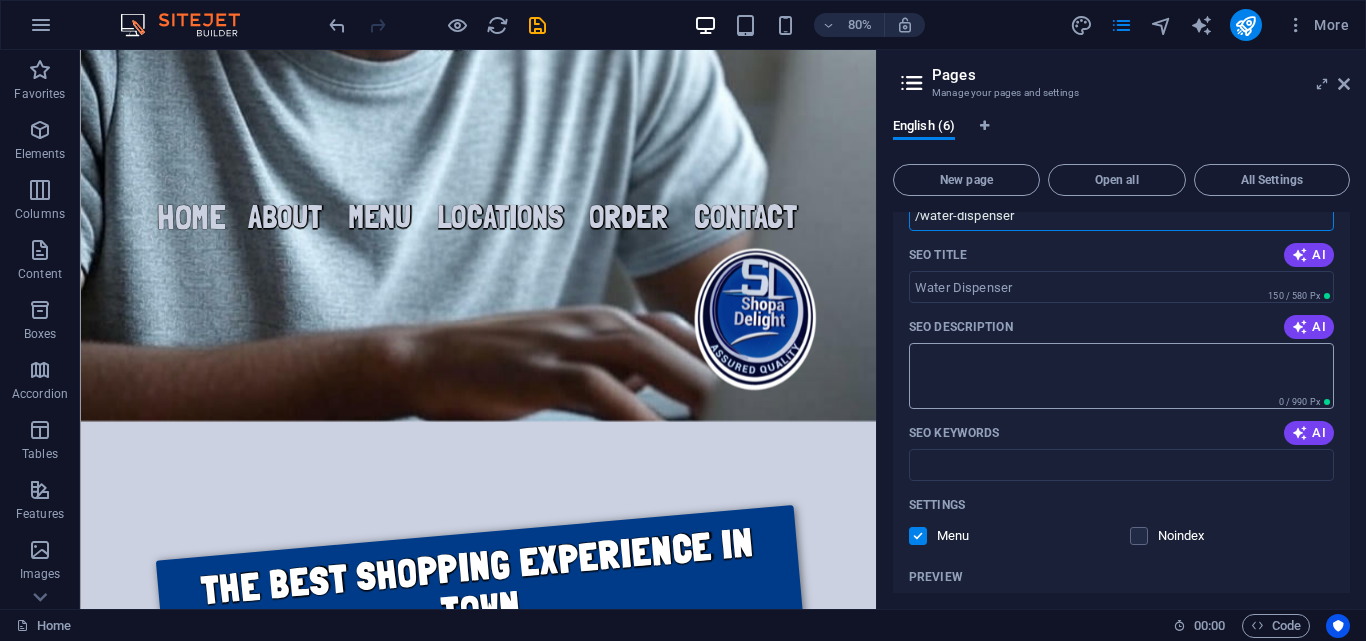 click on "SEO Description" at bounding box center (1121, -385) 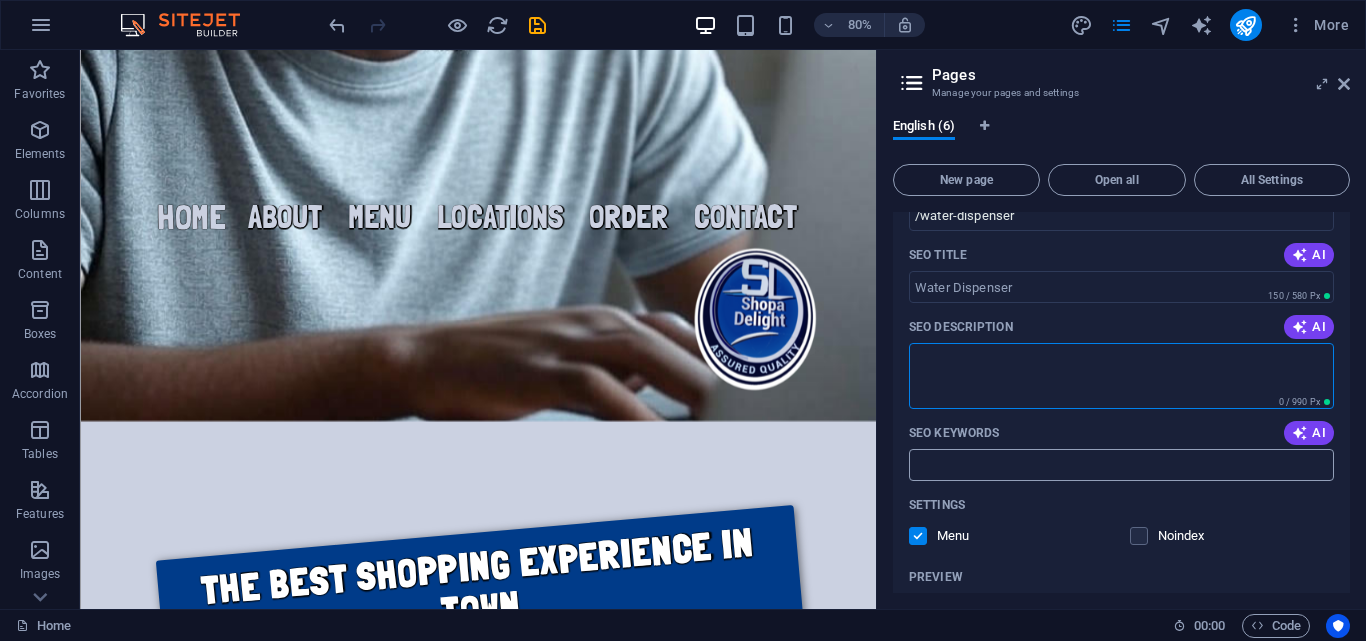 click on "SEO Keywords" at bounding box center (1121, -296) 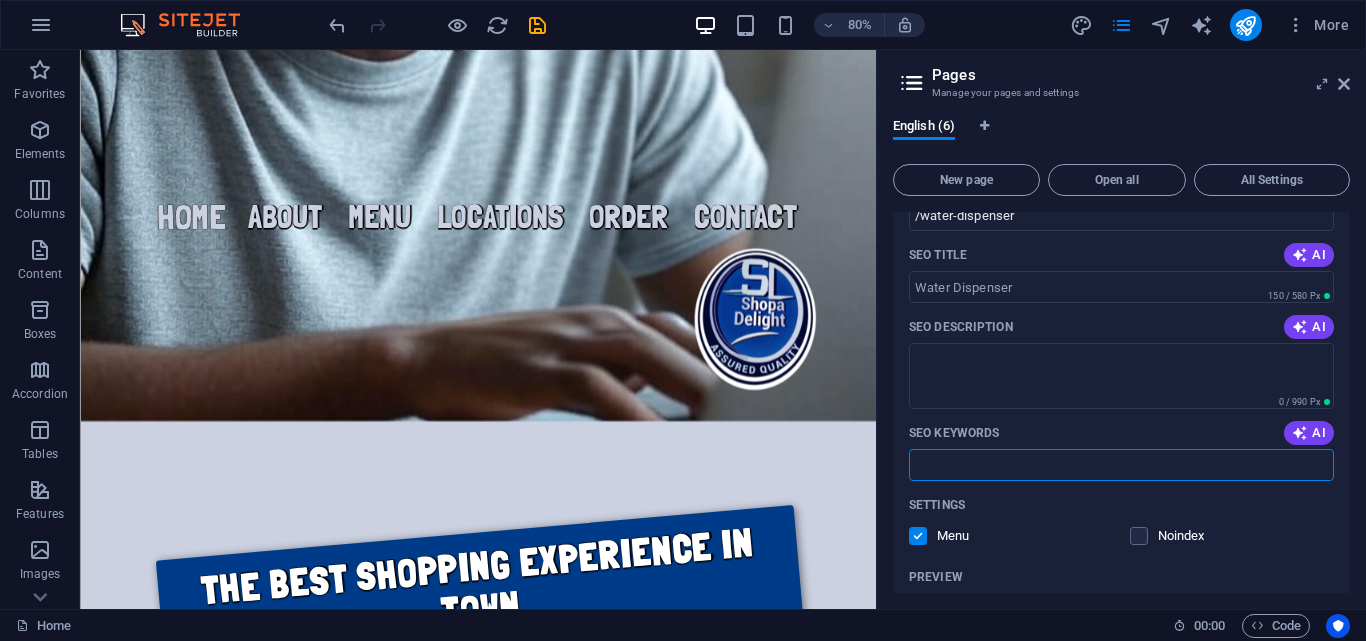 paste on "automatic water dispenser pump  electric water pump for gallon bottle  rechargeable water dispenser  USB water bottle pump  portable water dispenser pump  electric drinking water pump" 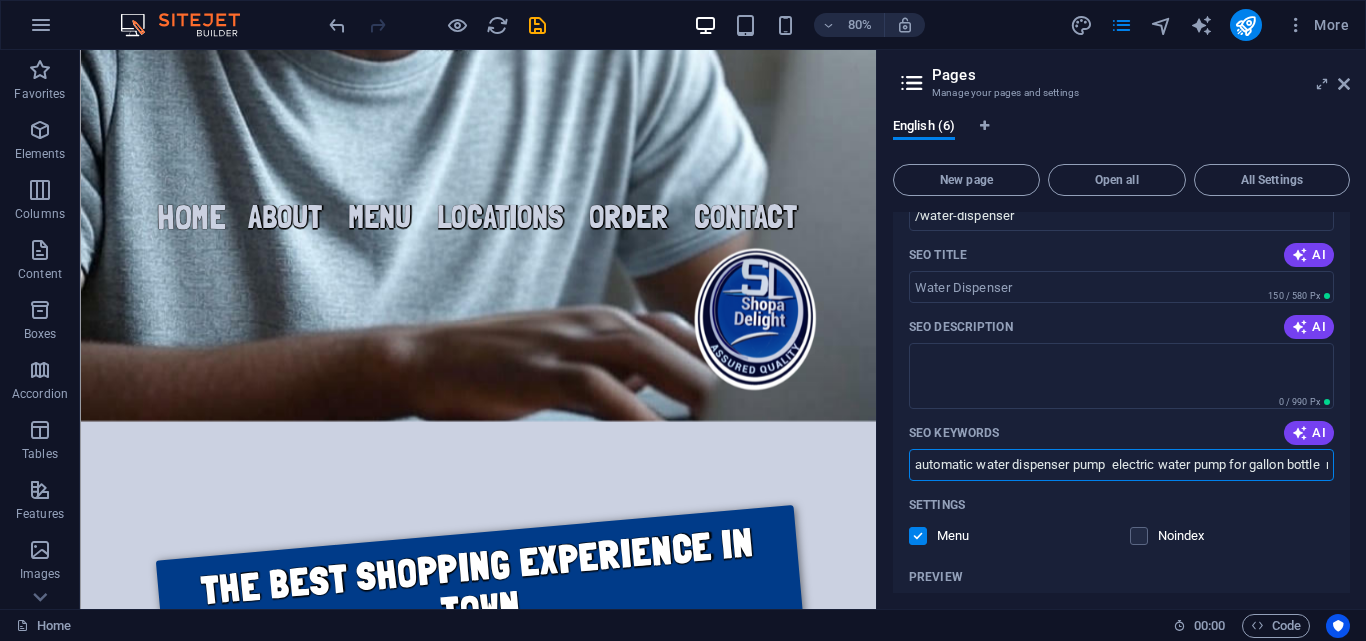scroll, scrollTop: 0, scrollLeft: 695, axis: horizontal 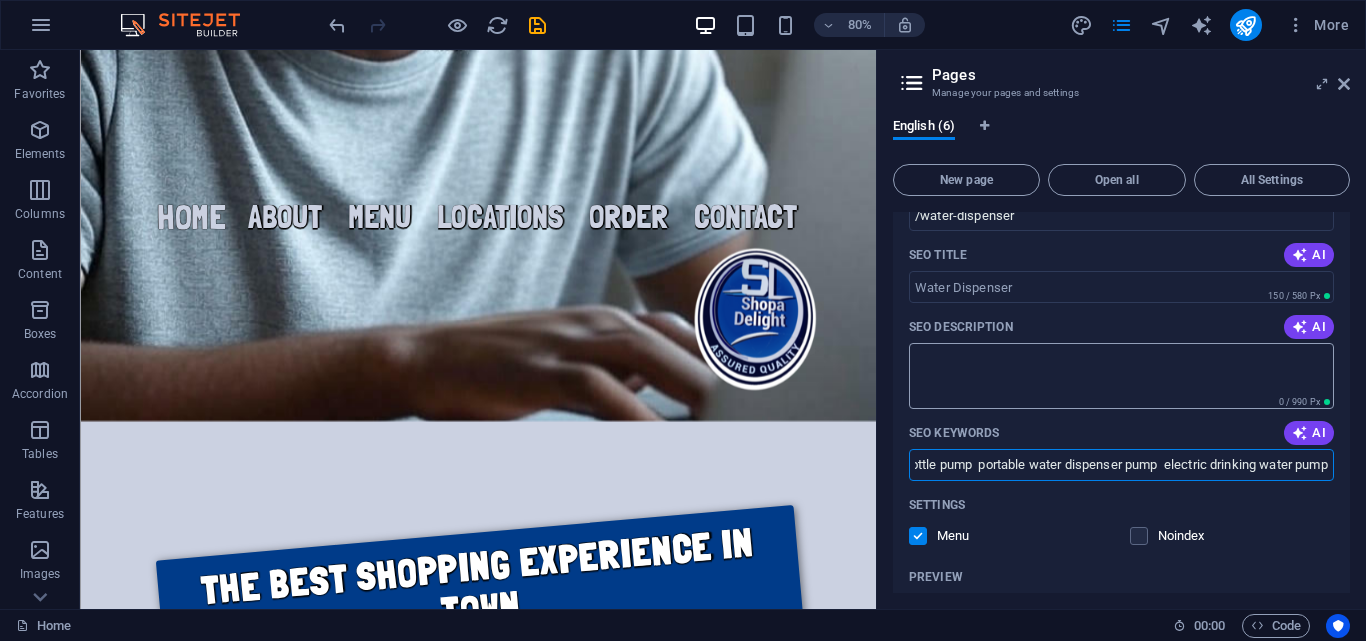 click on "SEO Description" at bounding box center [1121, -385] 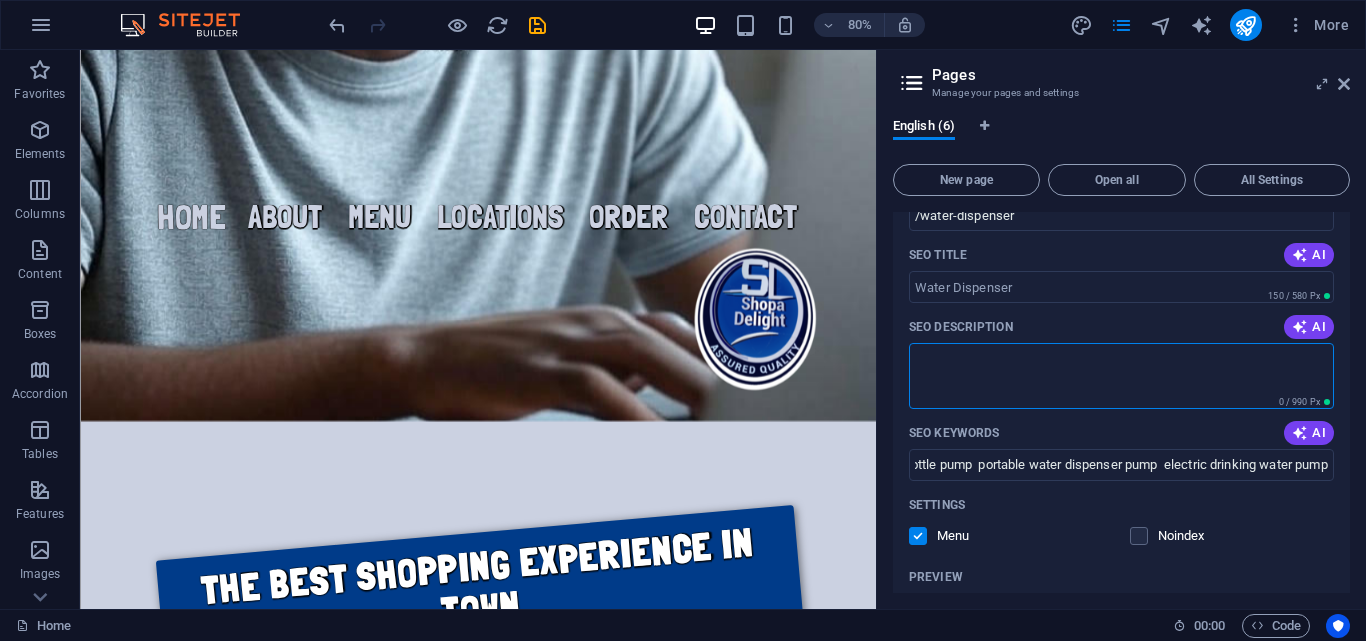 type on "automatic water dispenser pump  electric water pump for gallon bottle  rechargeable water dispenser  USB water bottle pump  portable water dispenser pump  electric drinking water pump" 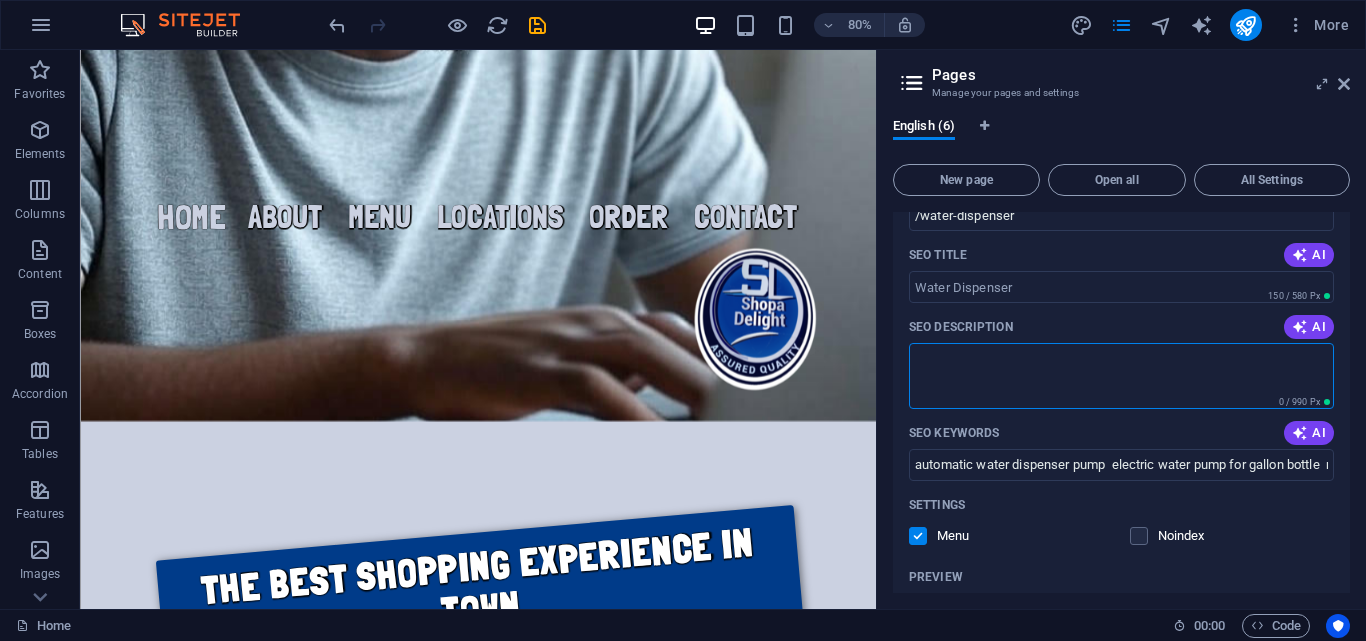 paste on "Smart Electric Water Dispenser for 2–5 Gallon Bottles" 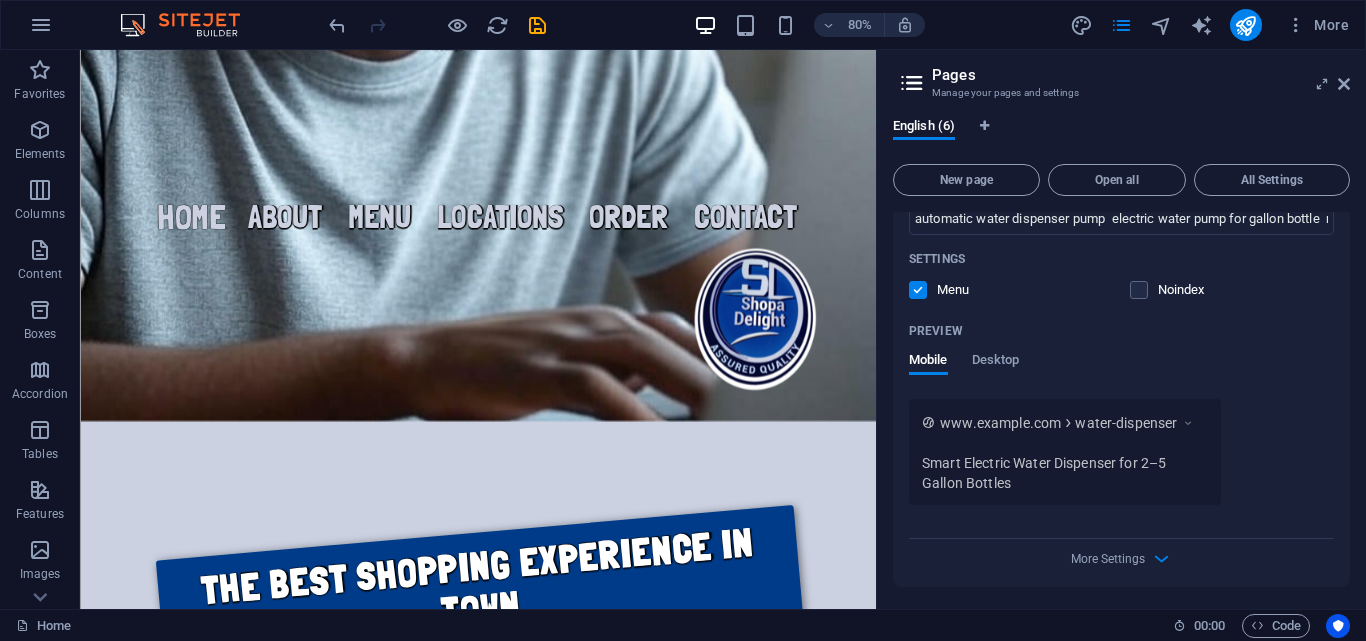 scroll, scrollTop: 1432, scrollLeft: 0, axis: vertical 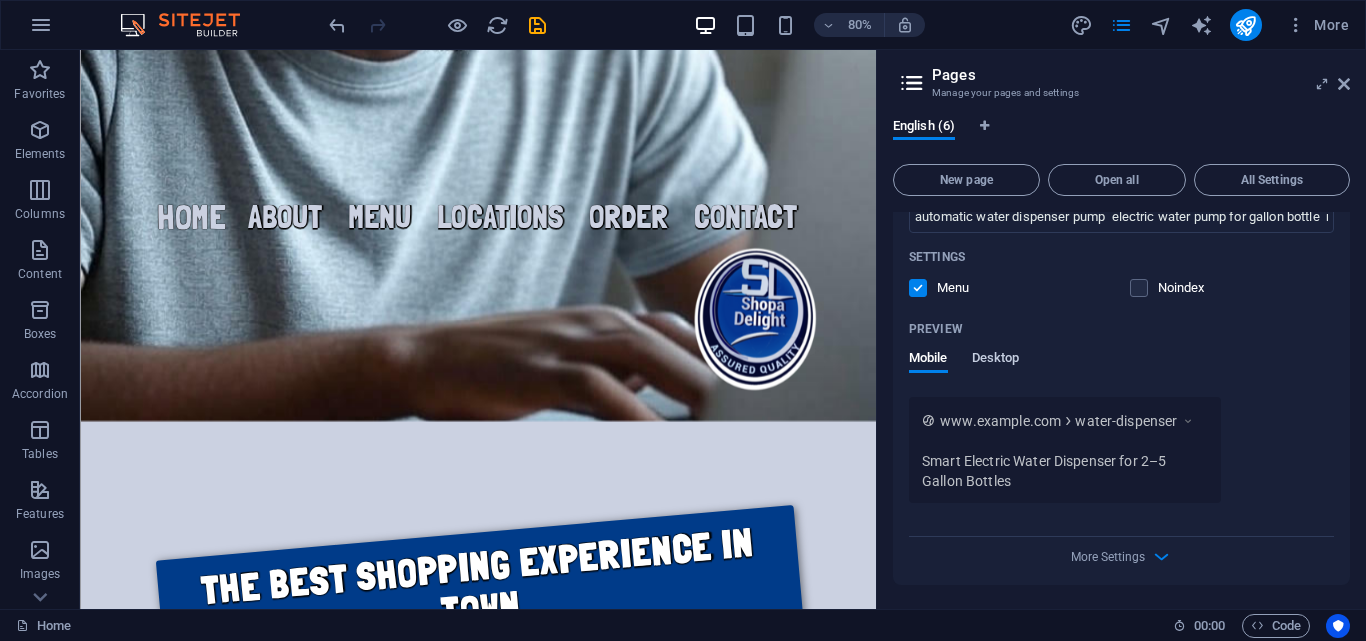 type on "Smart Electric Water Dispenser for 2–5 Gallon Bottles" 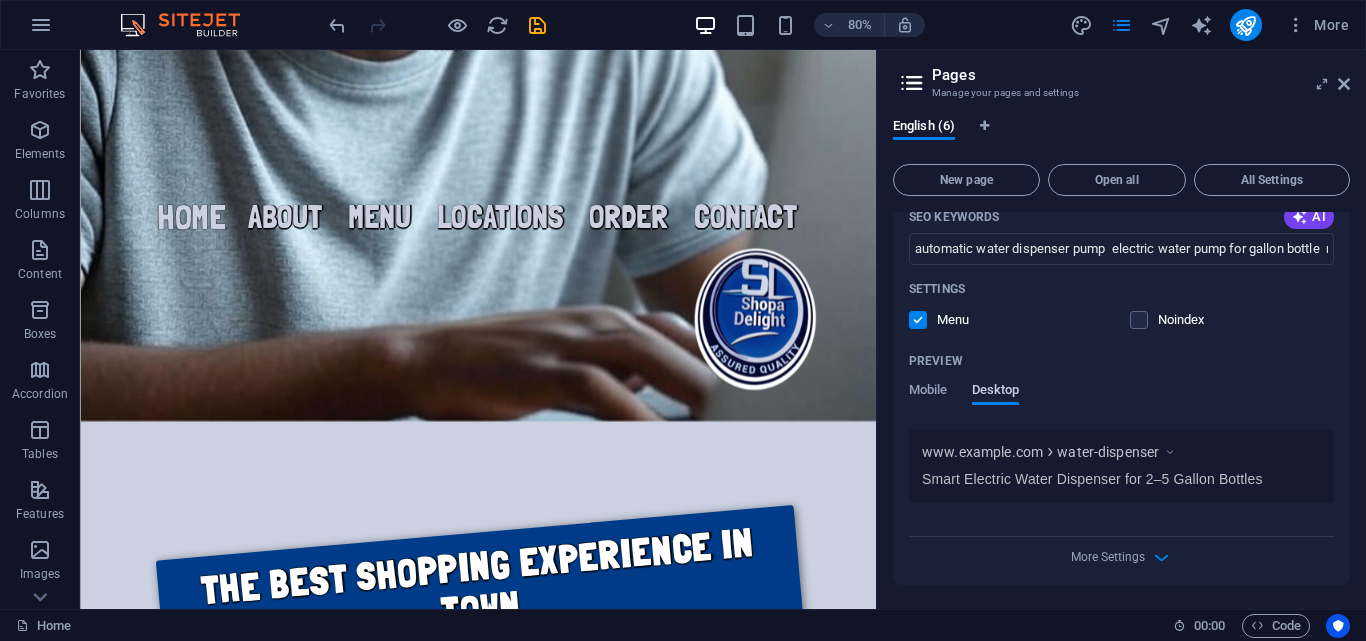 scroll, scrollTop: 1386, scrollLeft: 0, axis: vertical 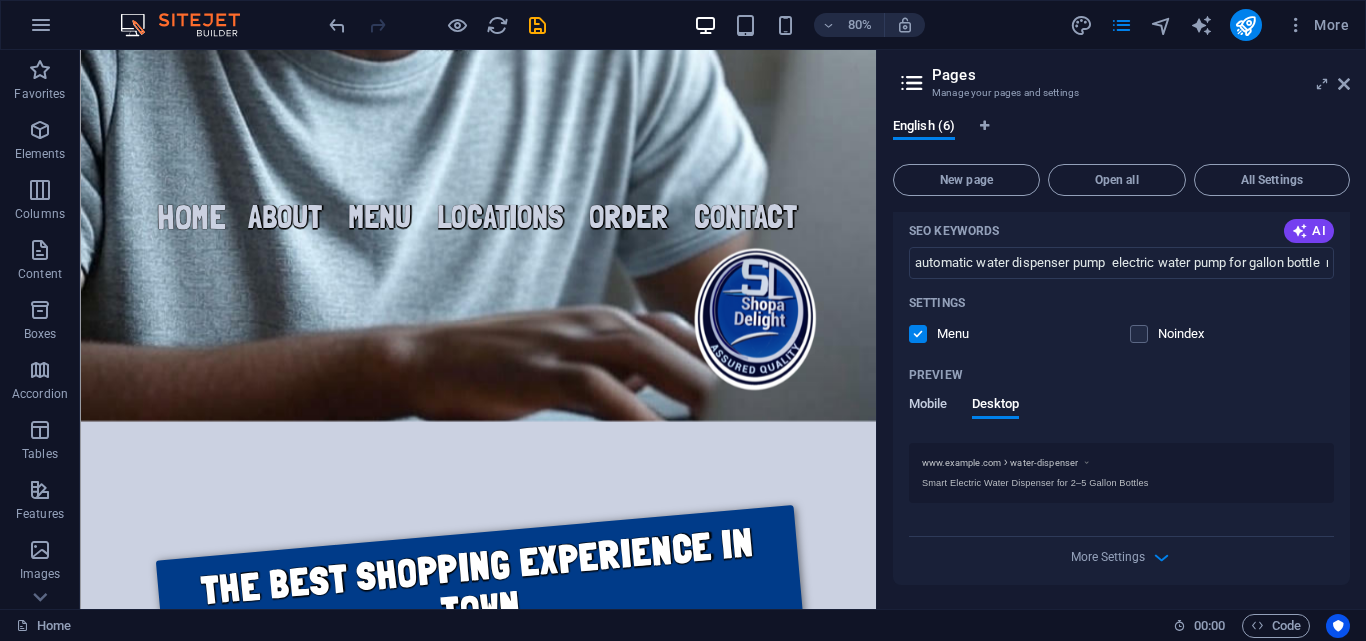 click on "Mobile" at bounding box center (928, 406) 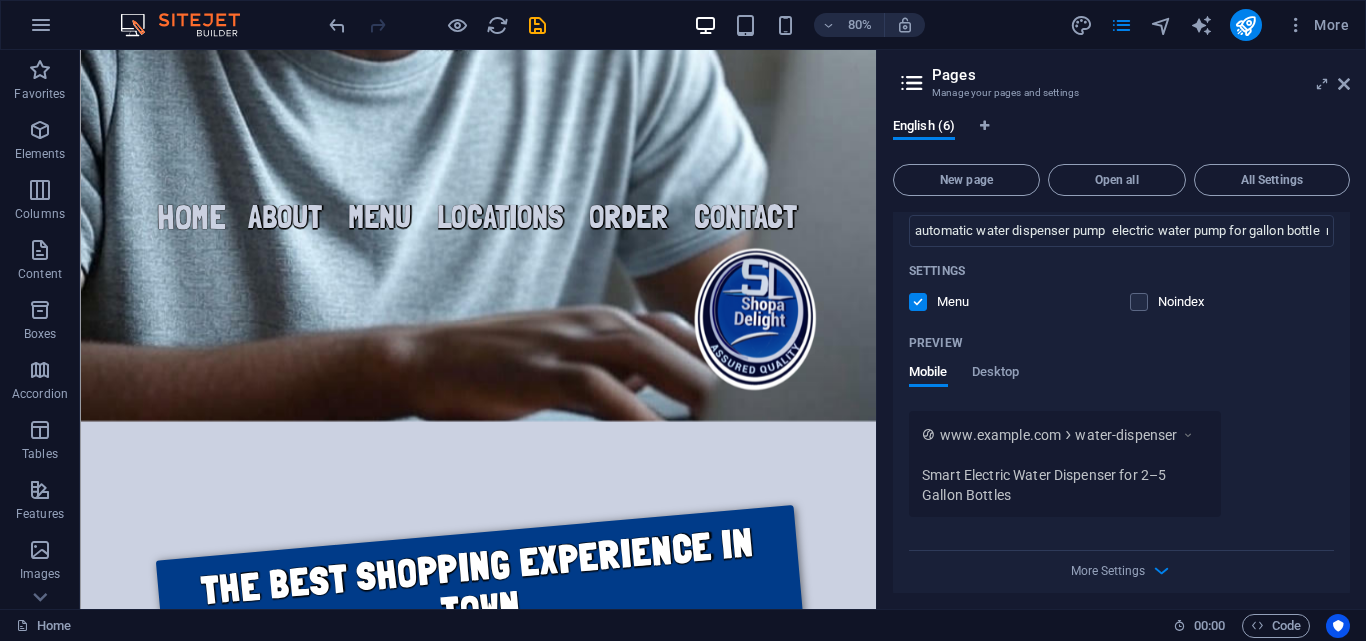 scroll, scrollTop: 1432, scrollLeft: 0, axis: vertical 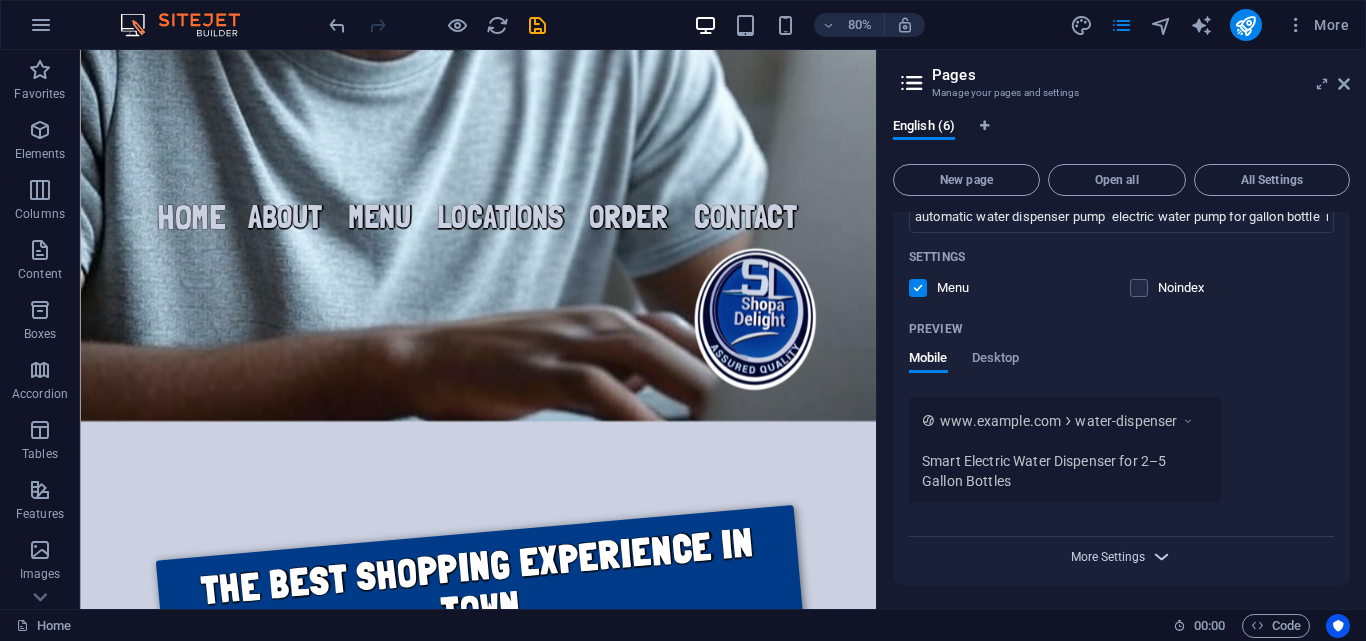 click on "More Settings" at bounding box center [1108, 557] 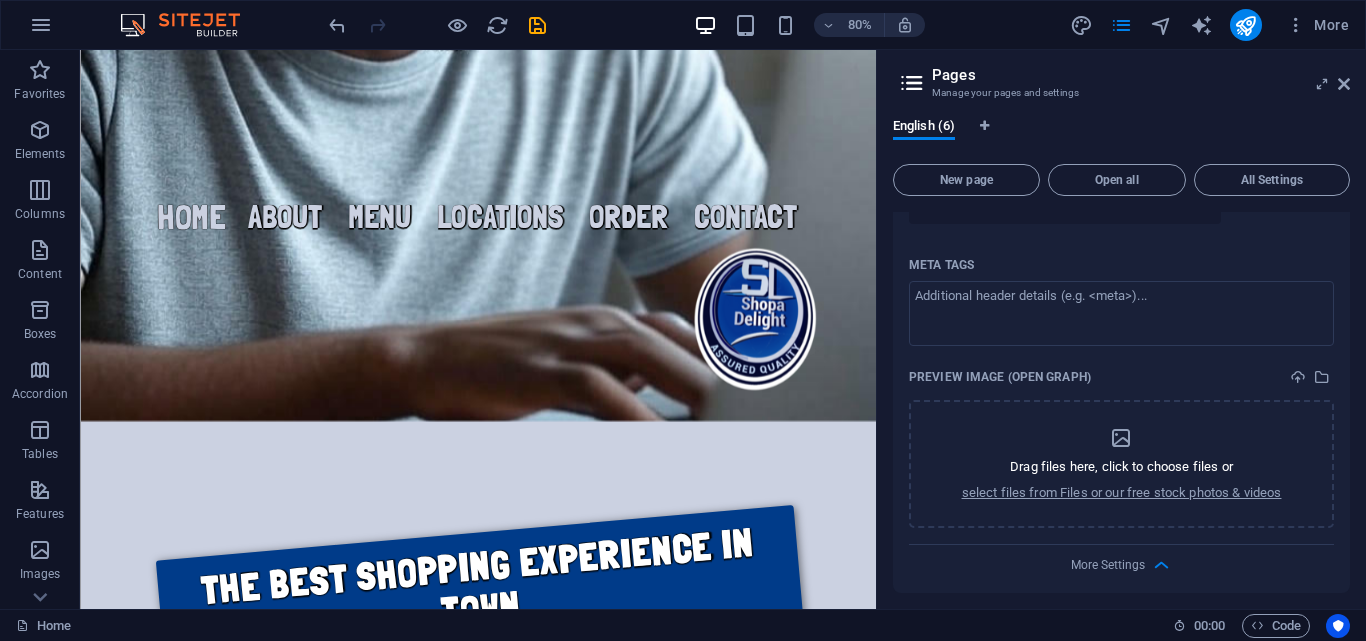 scroll, scrollTop: 1719, scrollLeft: 0, axis: vertical 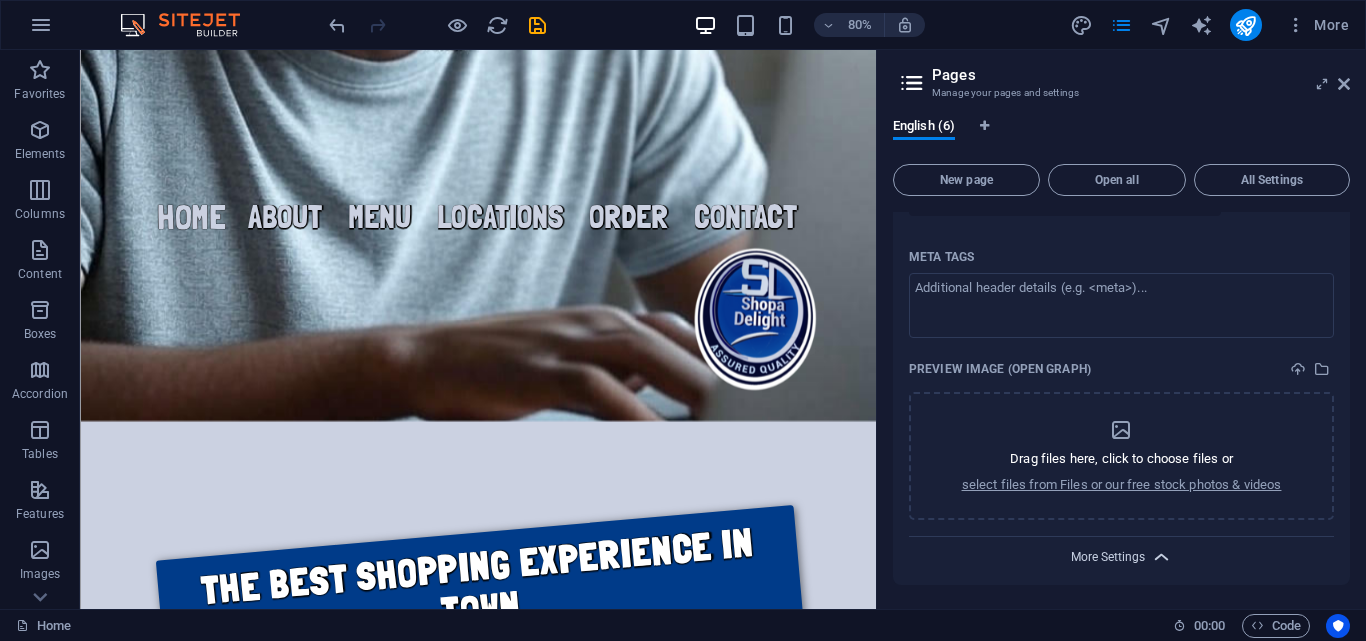 click on "More Settings" at bounding box center [1108, 557] 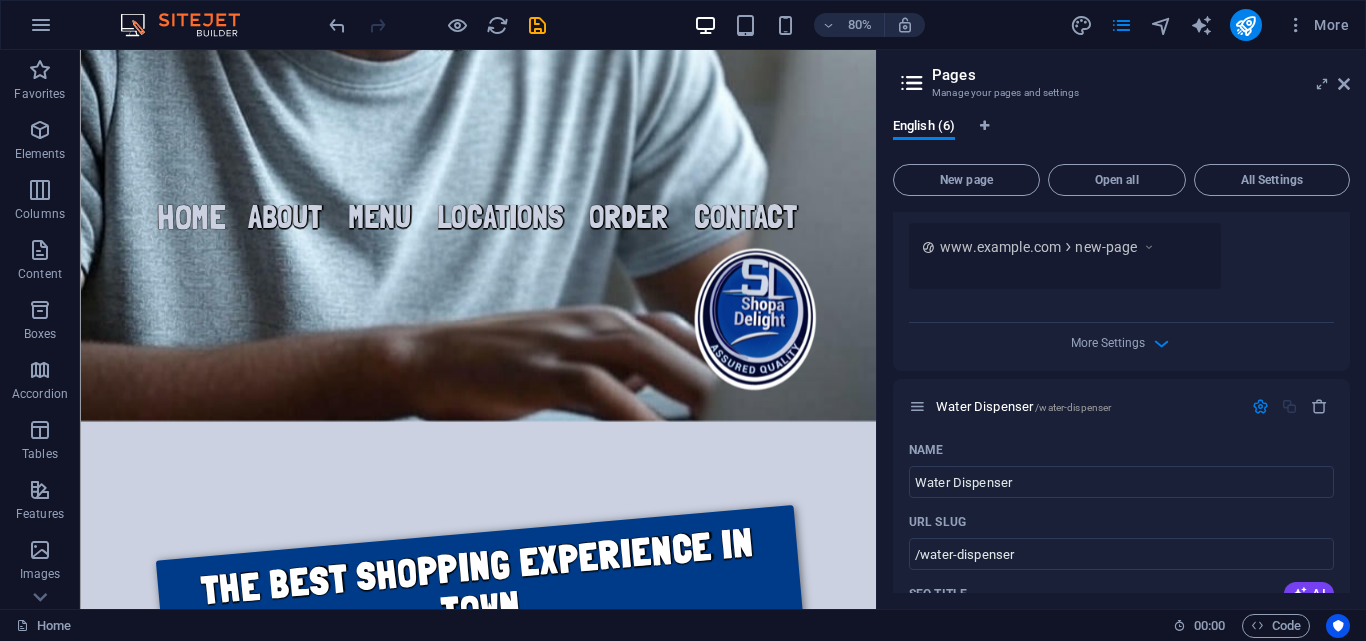 scroll, scrollTop: 844, scrollLeft: 0, axis: vertical 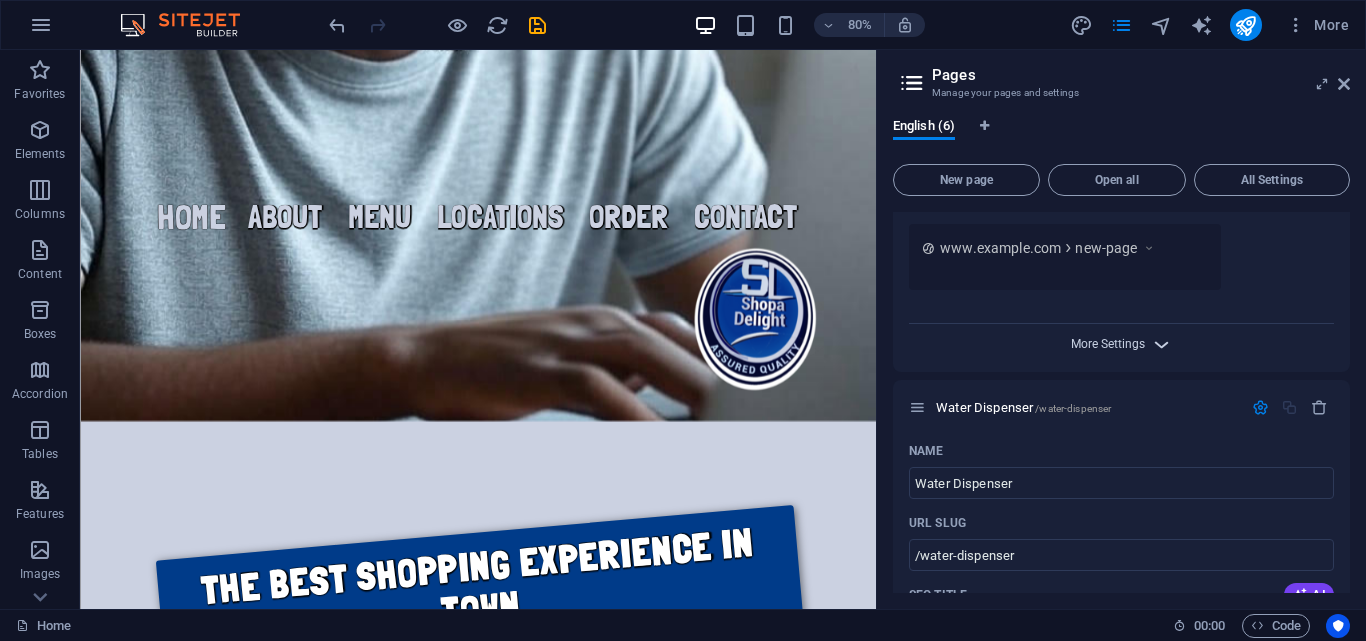 click on "More Settings" at bounding box center [1108, 344] 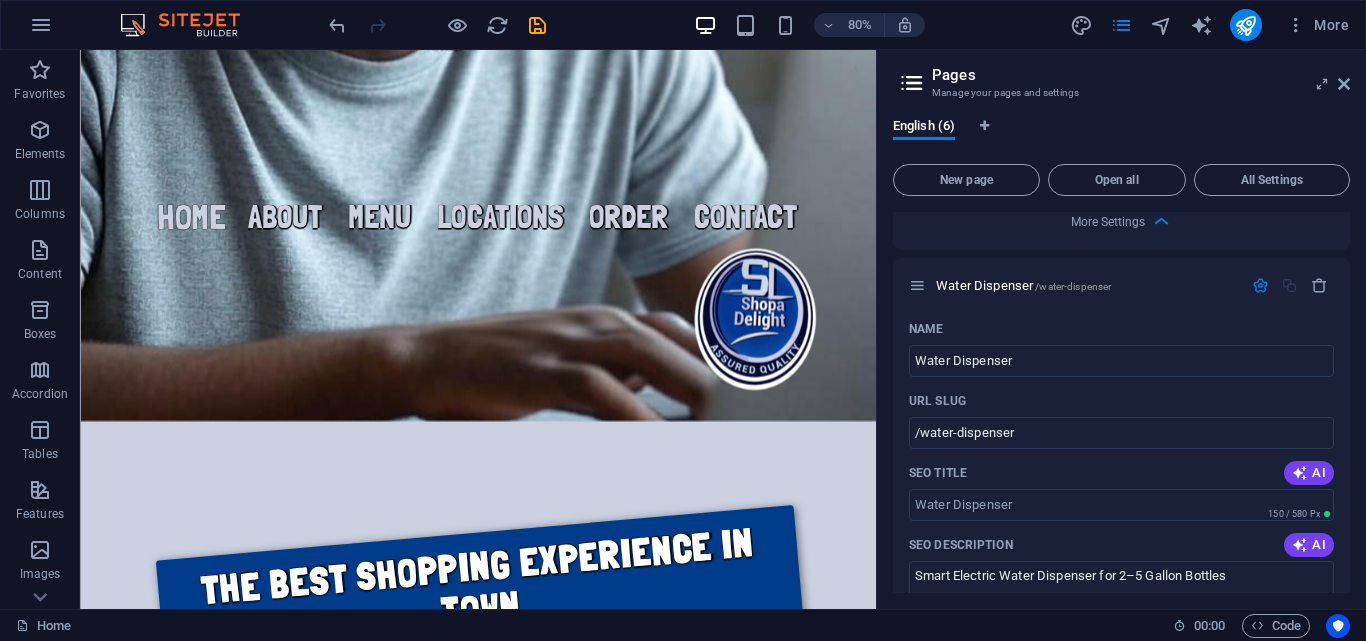 scroll, scrollTop: 1252, scrollLeft: 0, axis: vertical 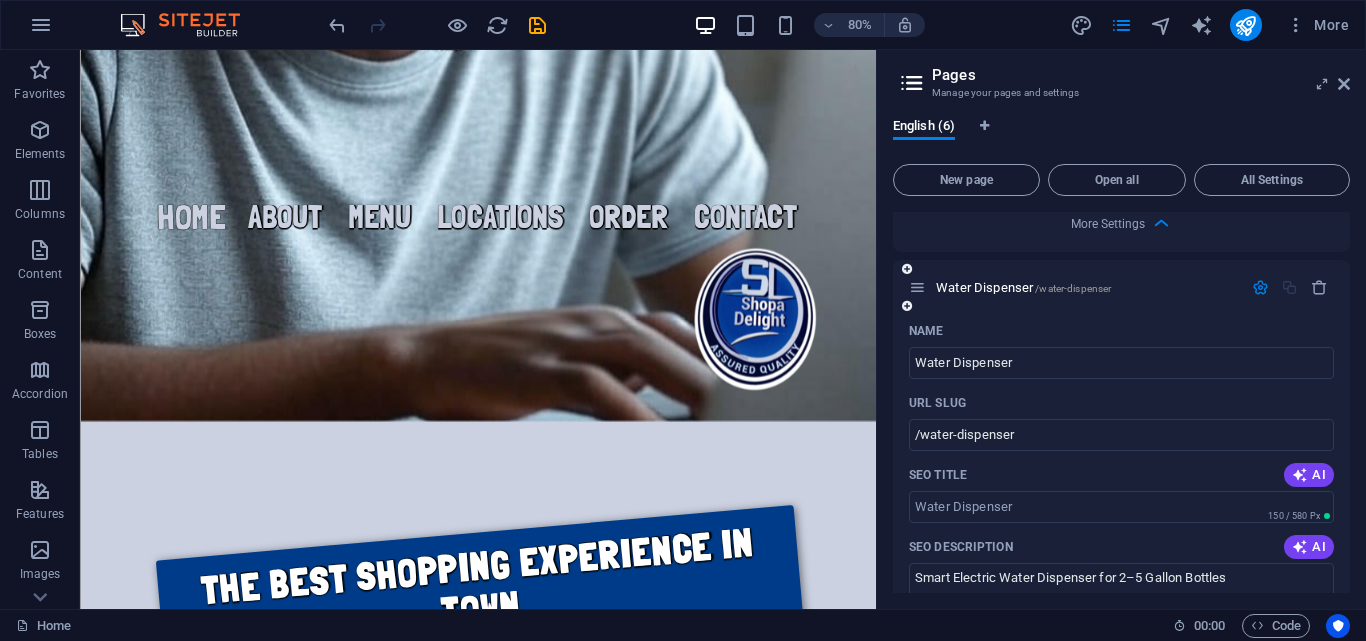 click at bounding box center [1260, 287] 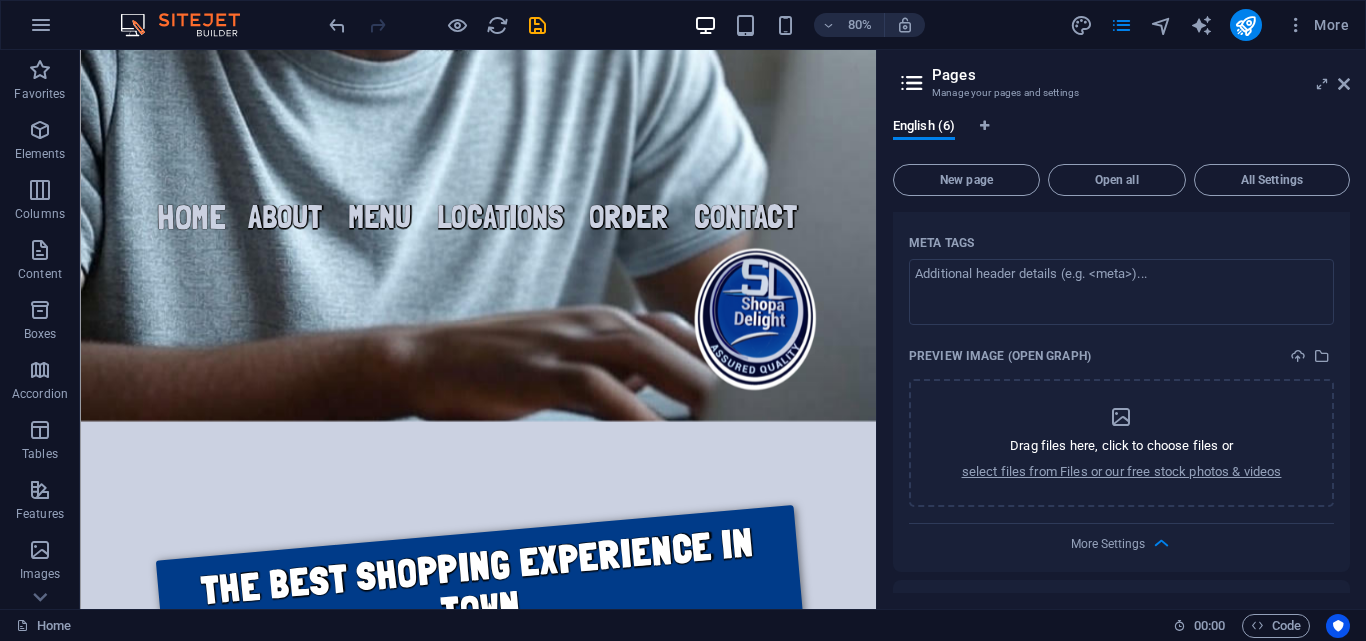 scroll, scrollTop: 982, scrollLeft: 0, axis: vertical 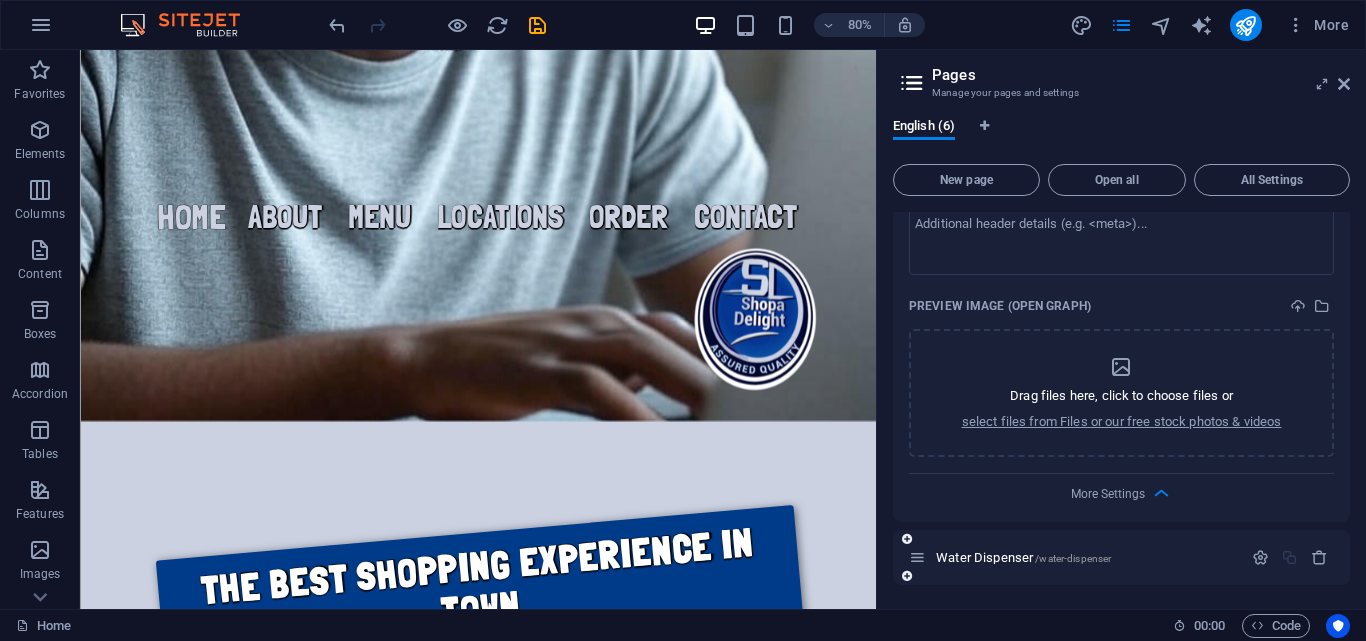 click on "Water Dispenser /water-dispenser" at bounding box center [1075, 557] 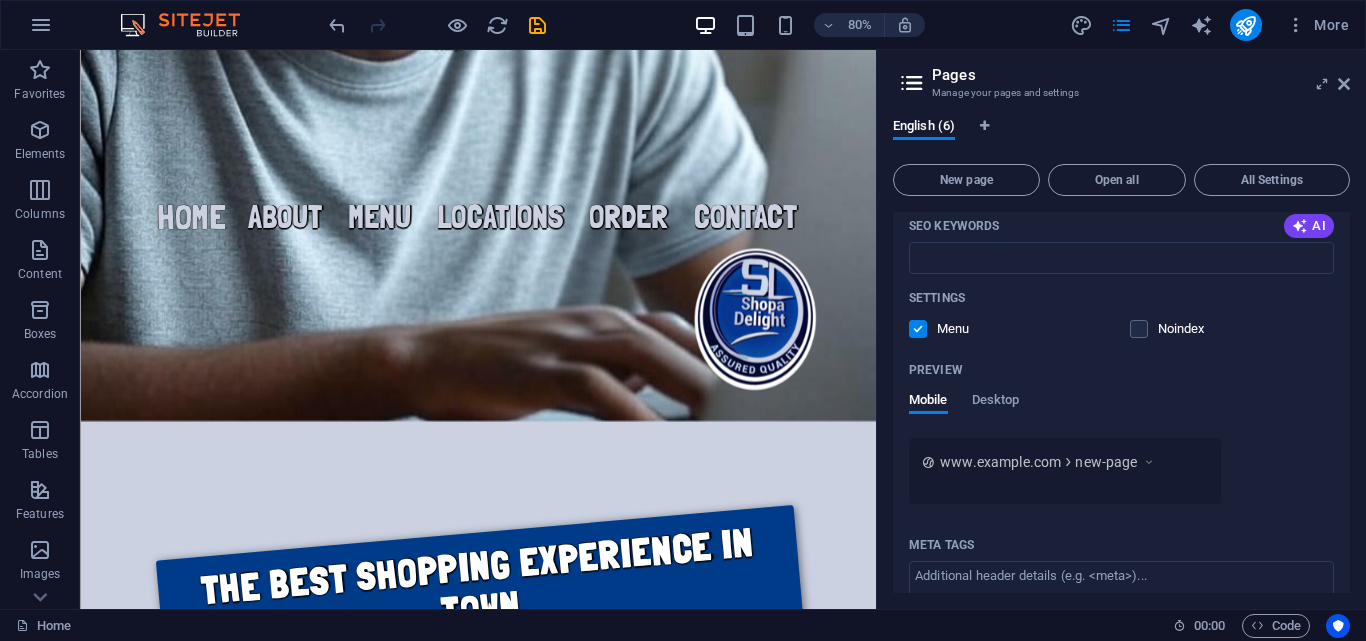 click on "www.example.com new-page" at bounding box center [1065, 471] 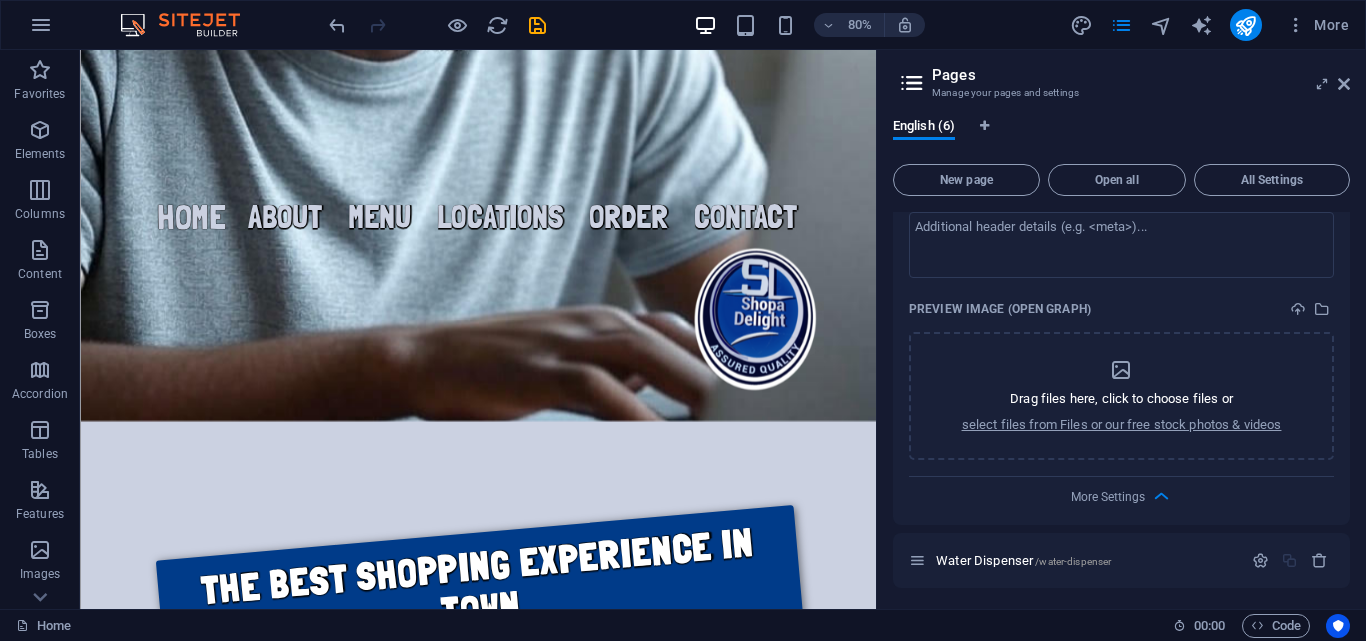 scroll, scrollTop: 982, scrollLeft: 0, axis: vertical 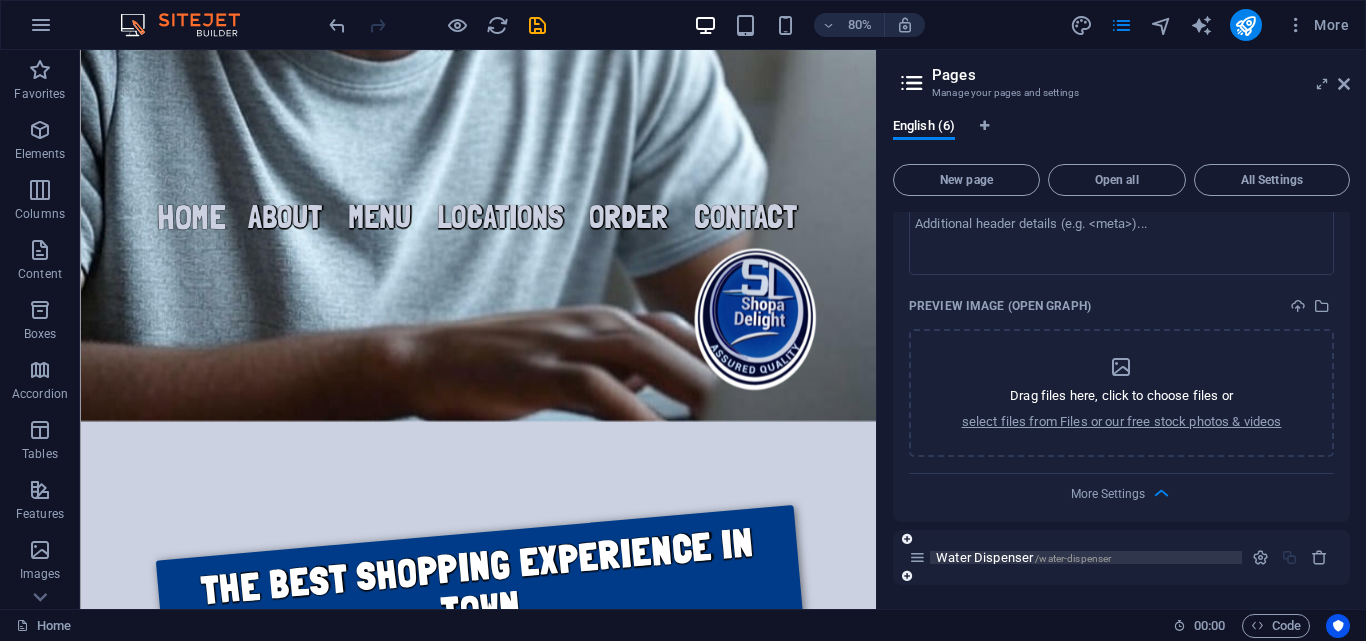click on "Water Dispenser /water-dispenser" at bounding box center (1023, 557) 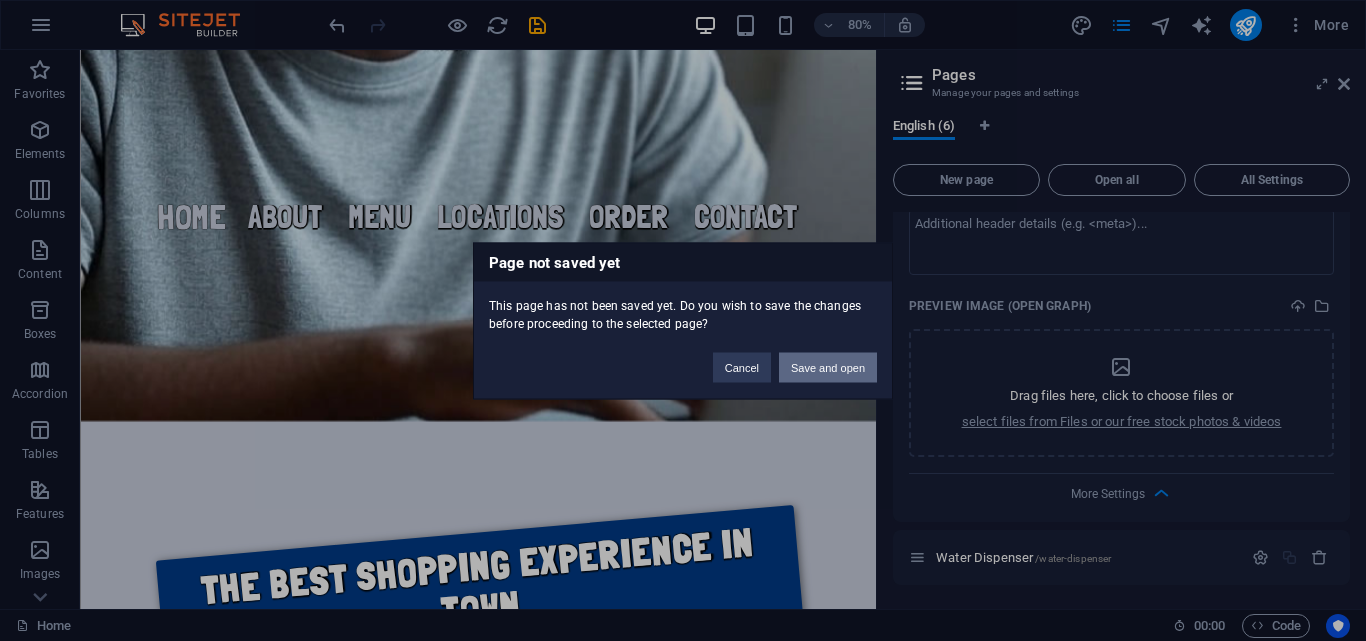 click on "Save and open" at bounding box center [828, 367] 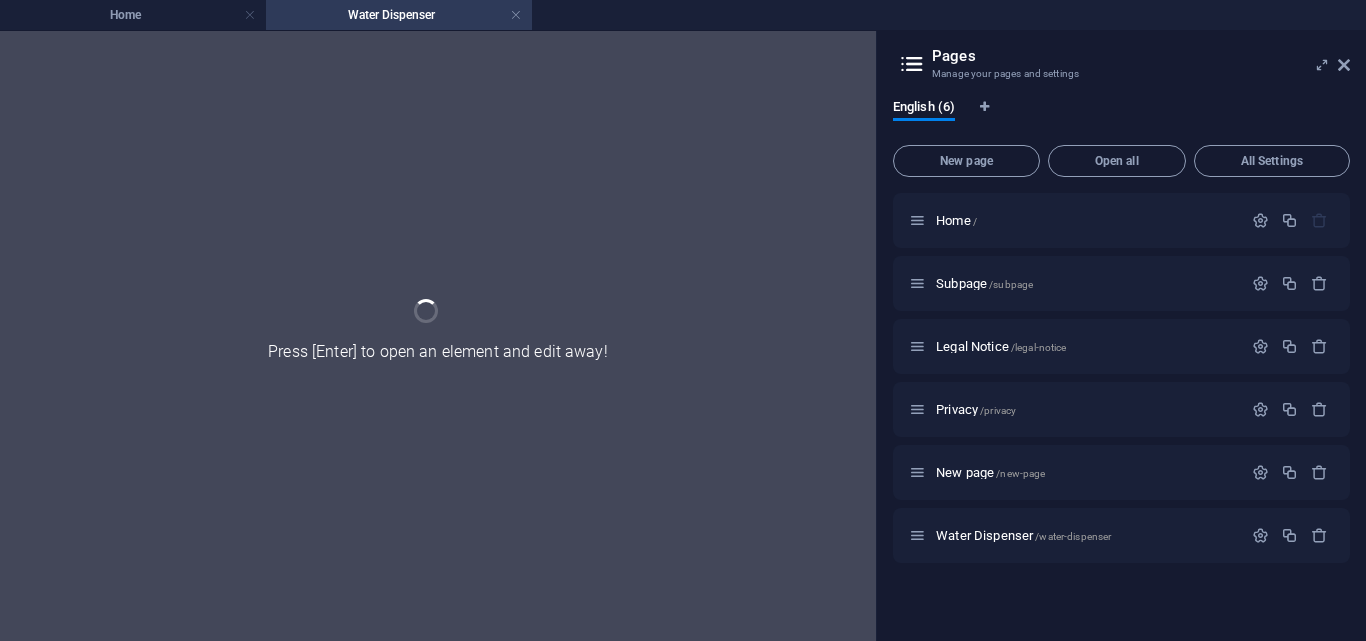 scroll, scrollTop: 0, scrollLeft: 0, axis: both 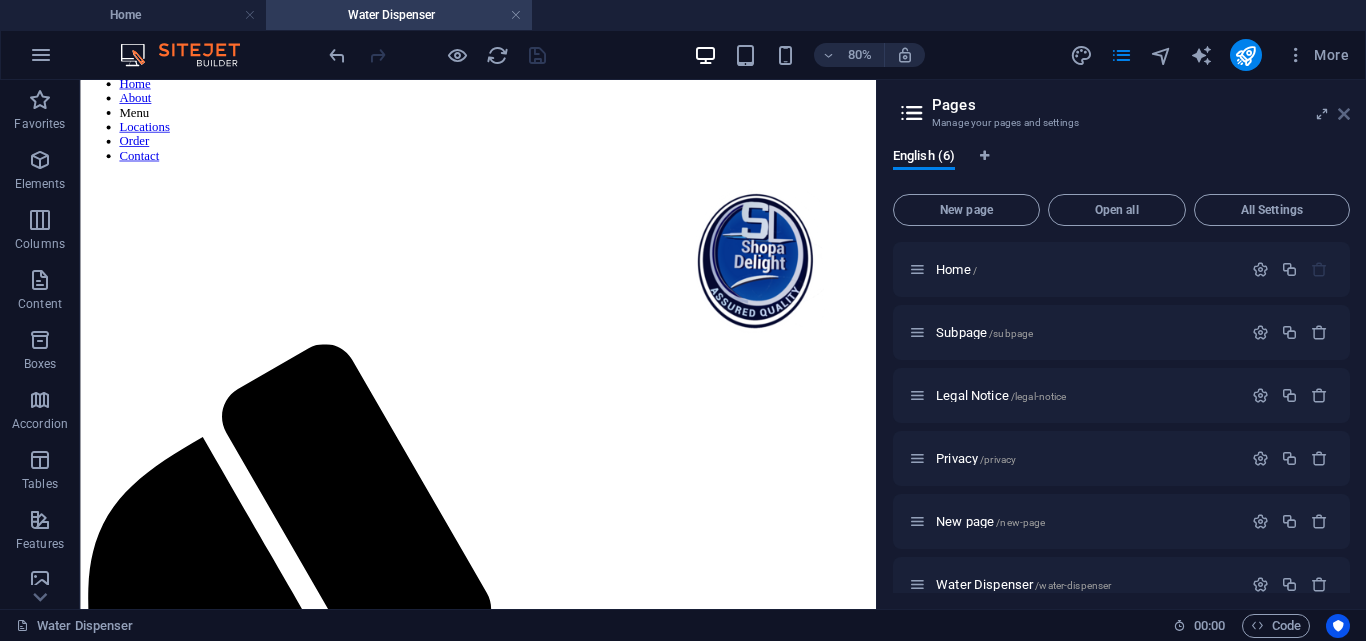 click at bounding box center (1344, 114) 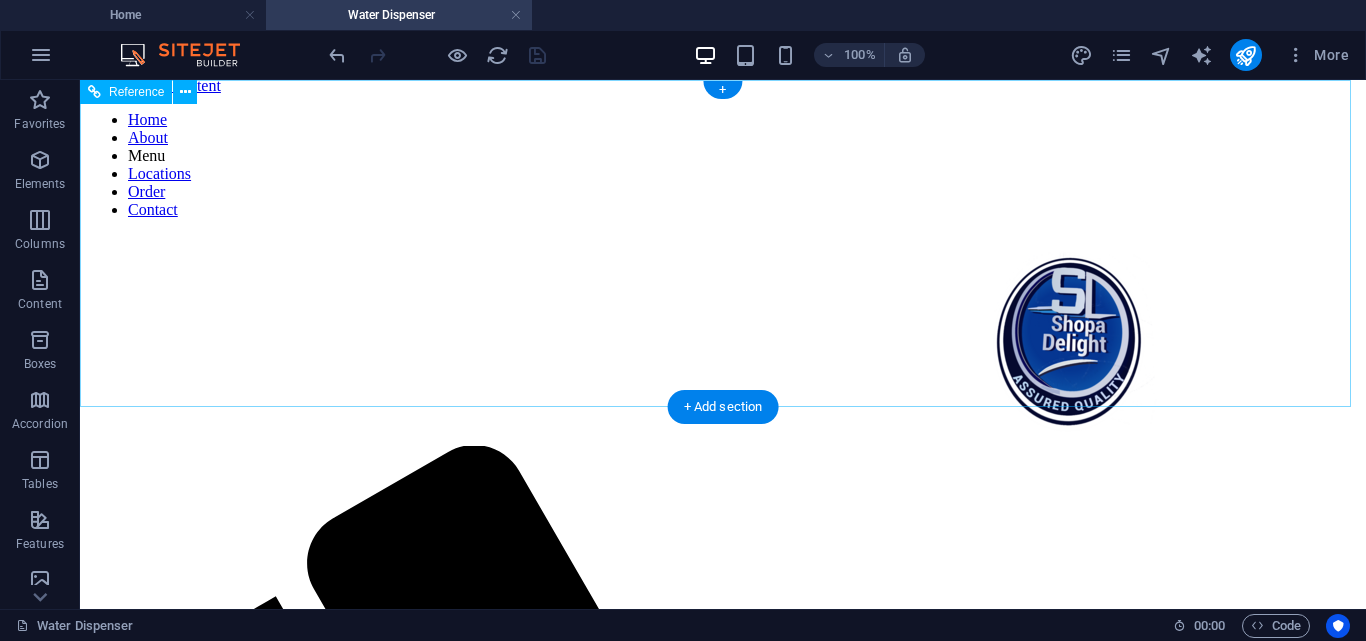 scroll, scrollTop: 0, scrollLeft: 0, axis: both 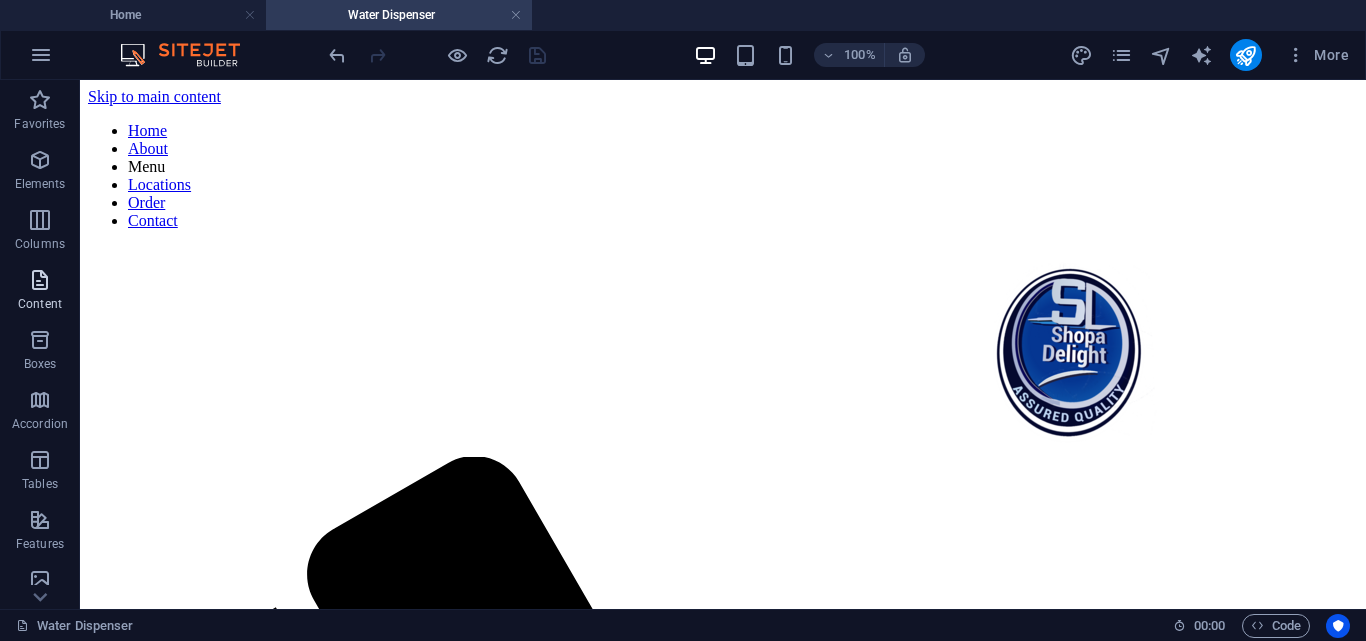 click on "Content" at bounding box center [40, 292] 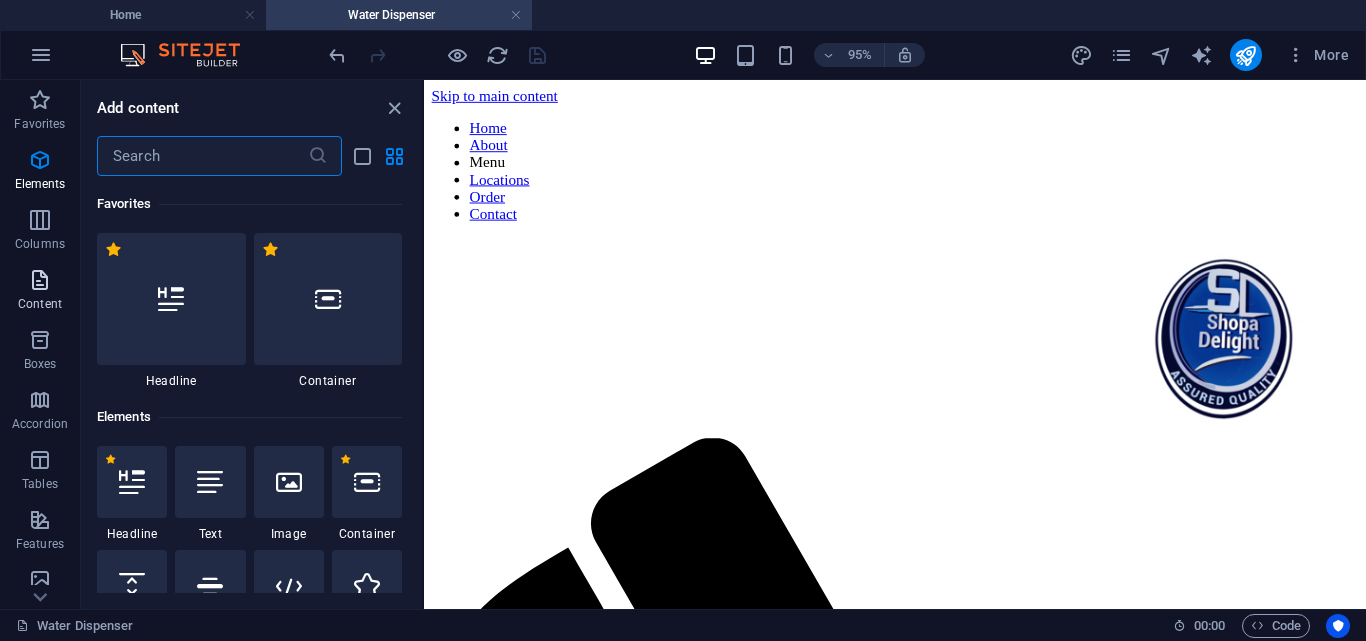 scroll, scrollTop: 3499, scrollLeft: 0, axis: vertical 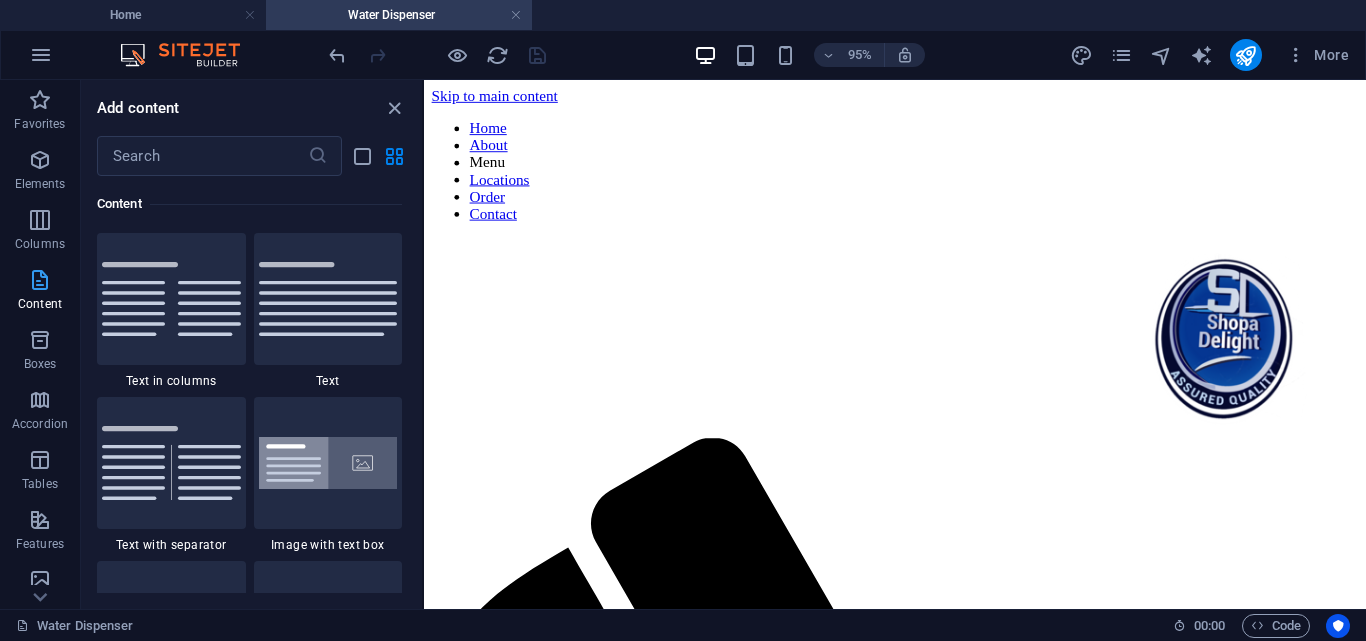 click at bounding box center [40, 280] 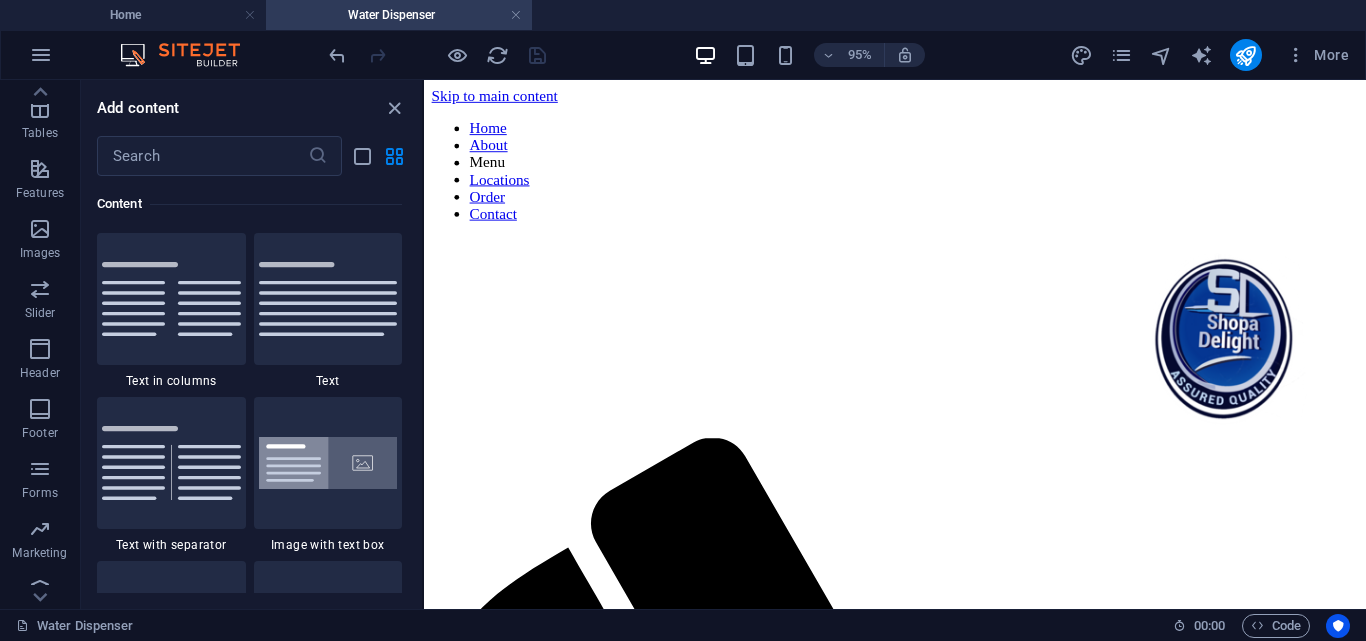 scroll, scrollTop: 371, scrollLeft: 0, axis: vertical 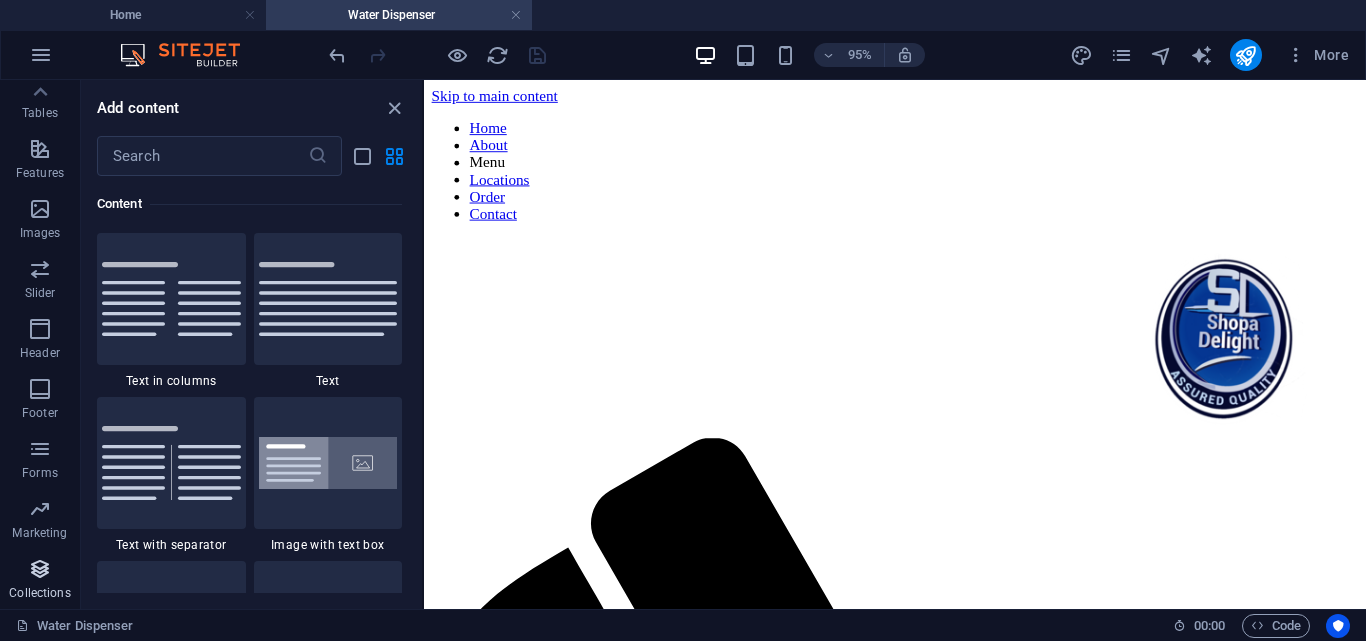click at bounding box center (40, 569) 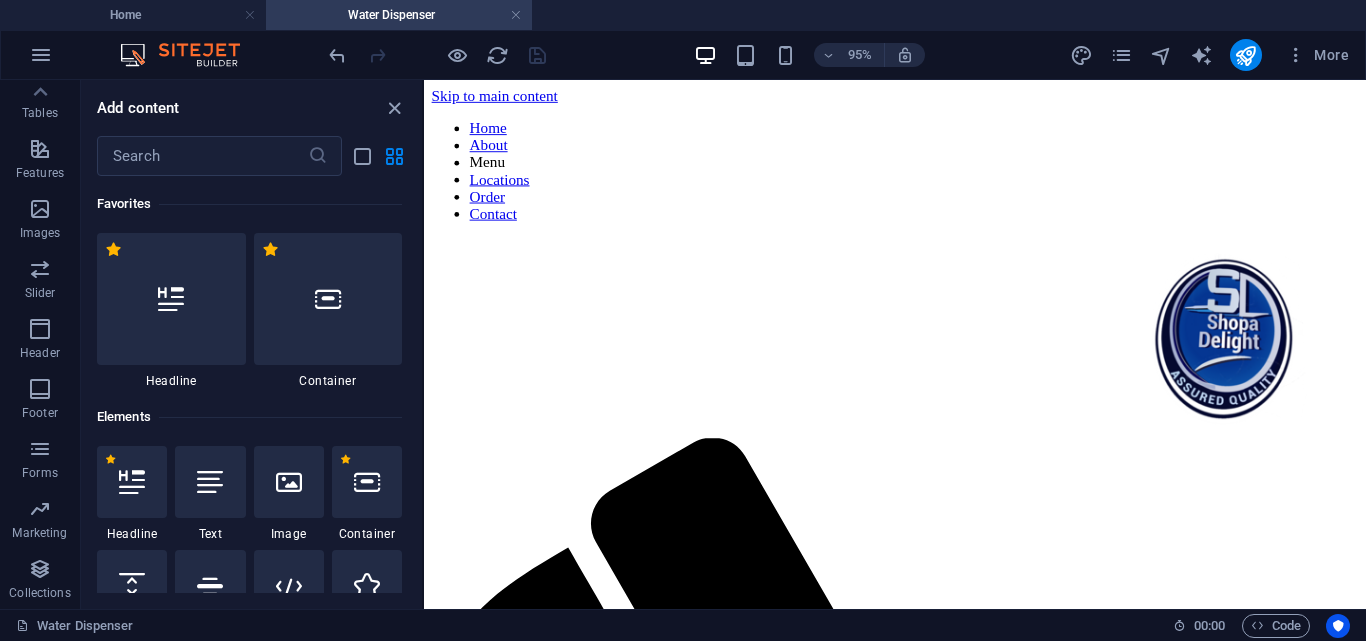 scroll, scrollTop: 2, scrollLeft: 0, axis: vertical 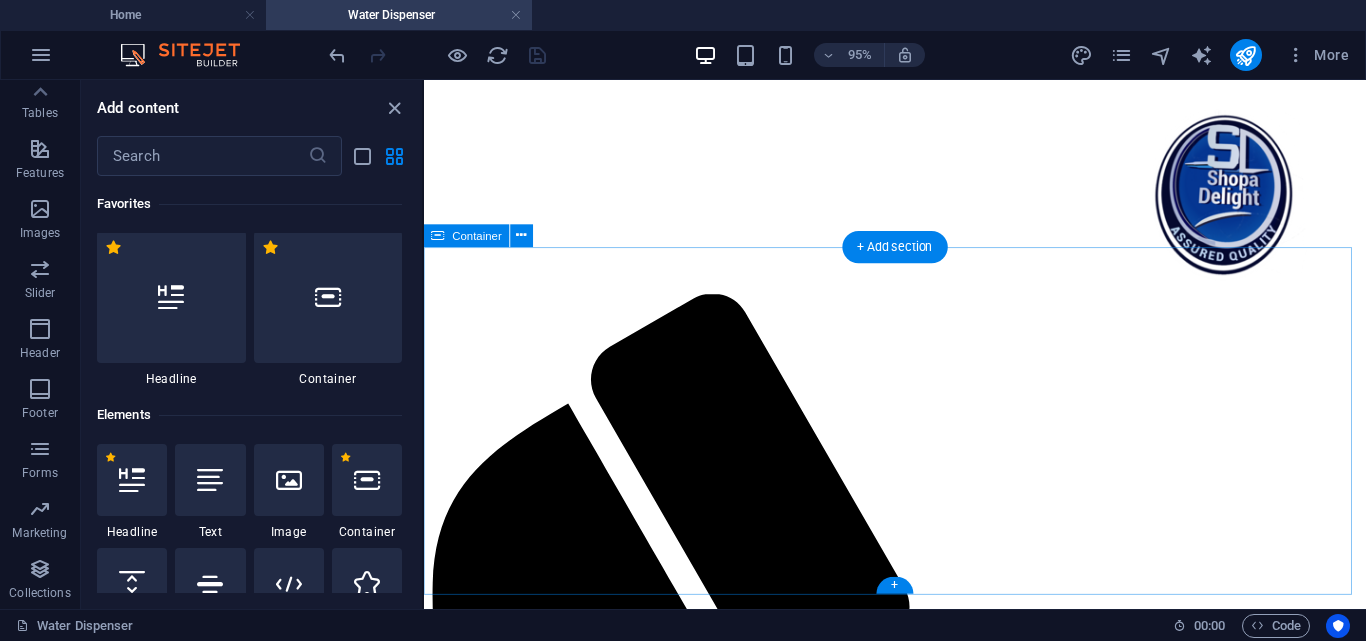 click on "Add elements" at bounding box center (861, 3119) 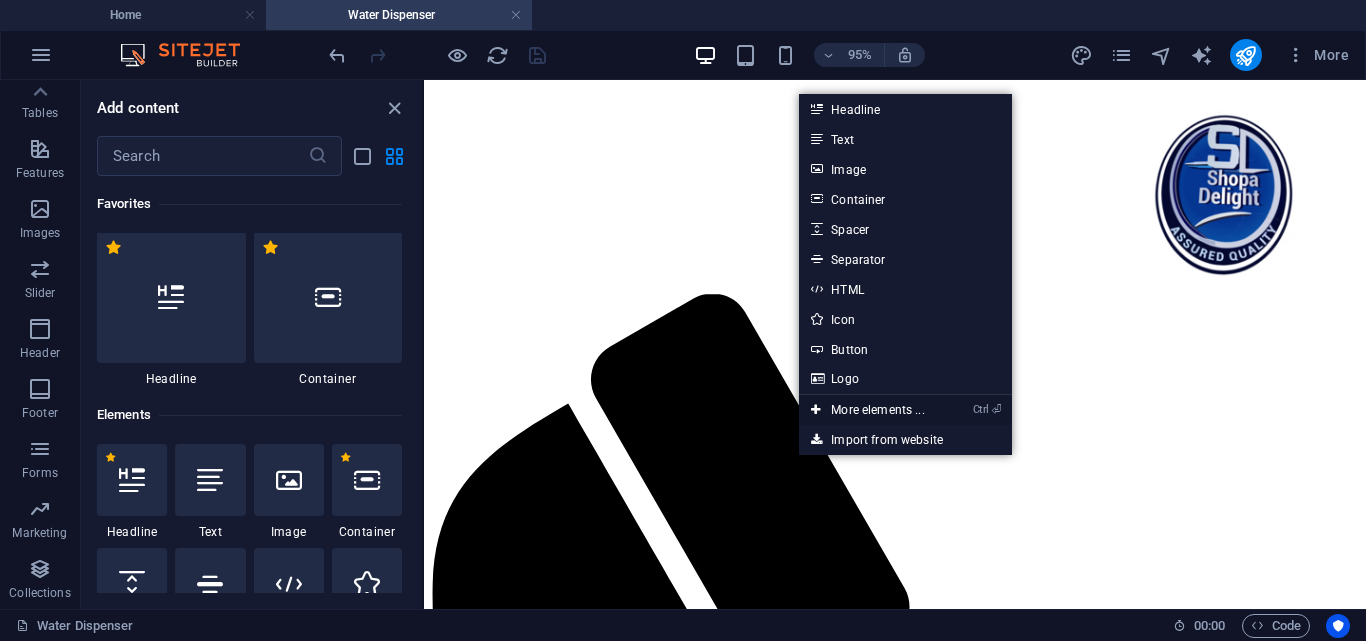 click on "Ctrl ⏎  More elements ..." at bounding box center [867, 410] 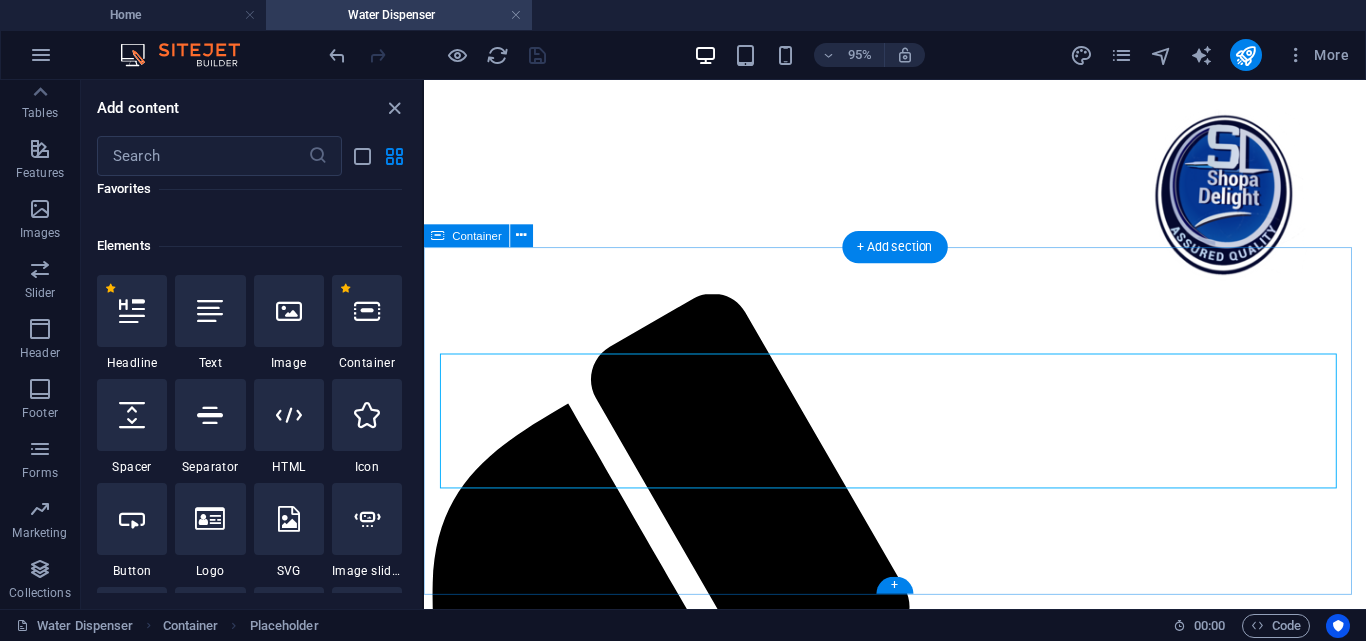 scroll, scrollTop: 213, scrollLeft: 0, axis: vertical 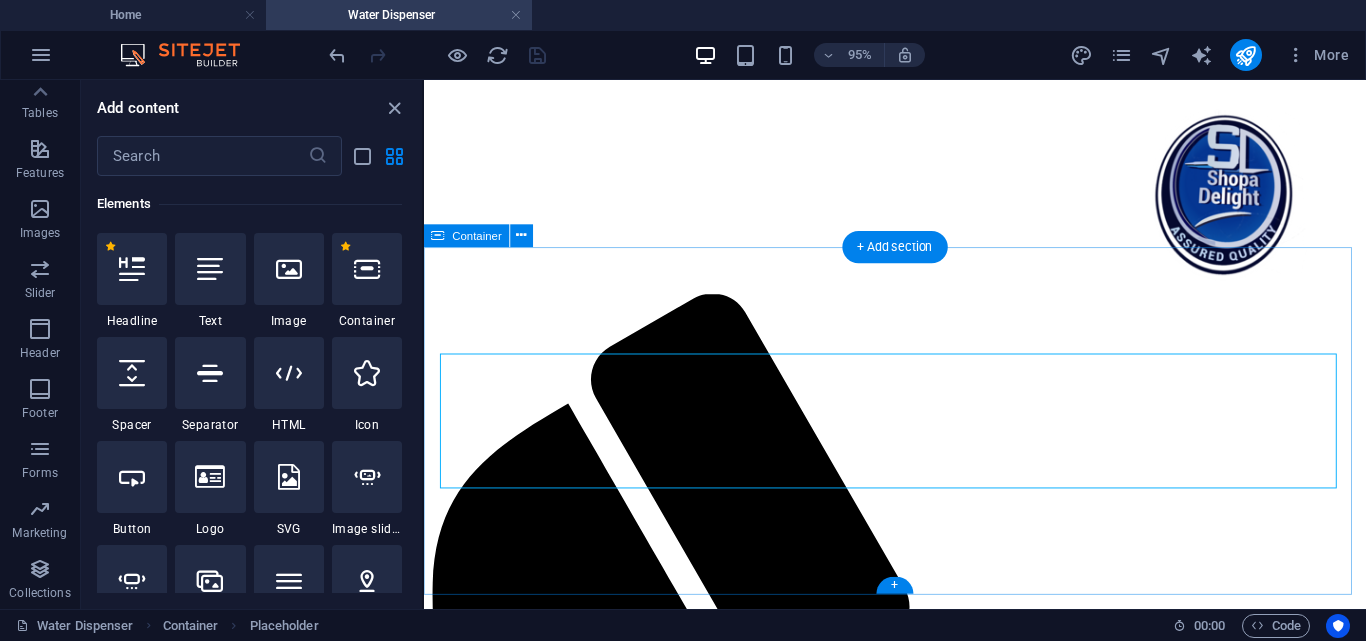 click on "Add elements" at bounding box center (861, 3119) 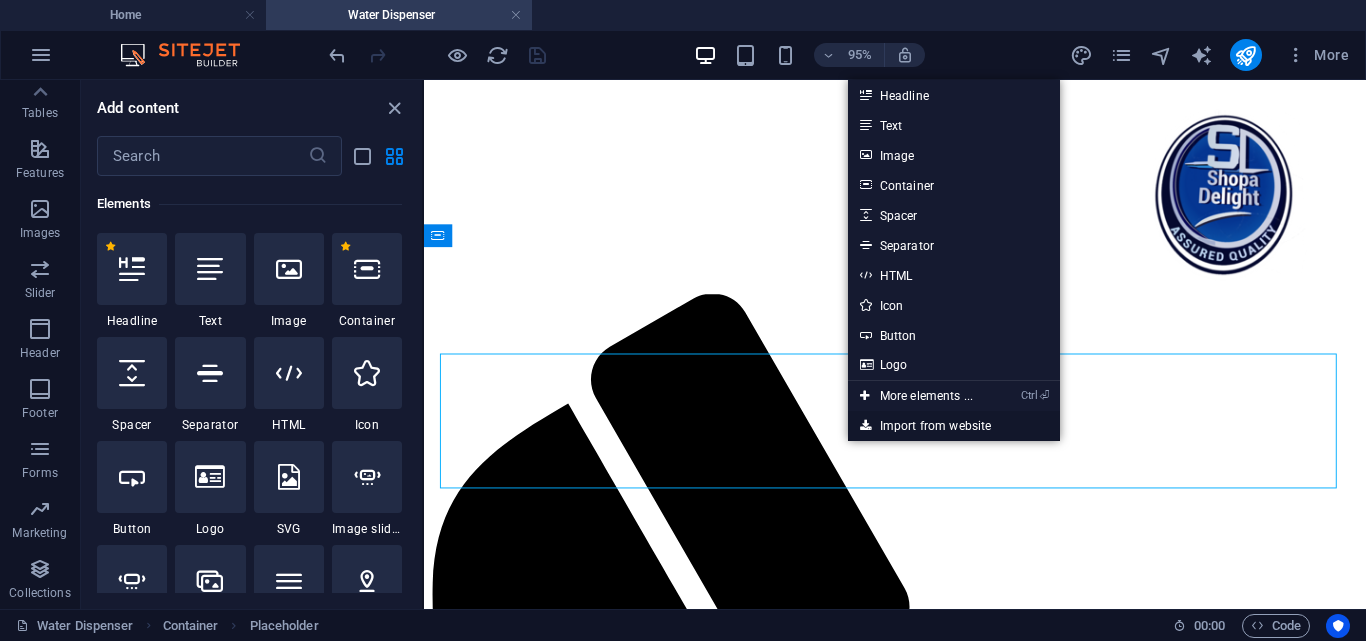 click on "Import from website" at bounding box center [954, 426] 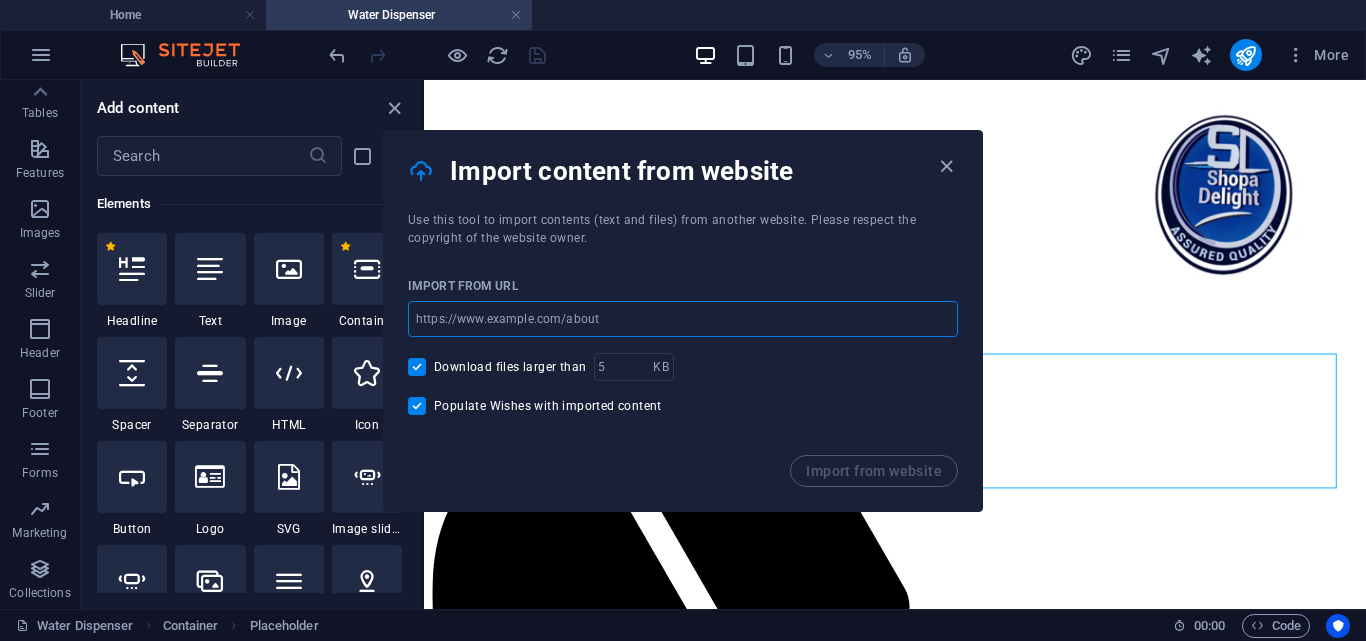 click at bounding box center (683, 319) 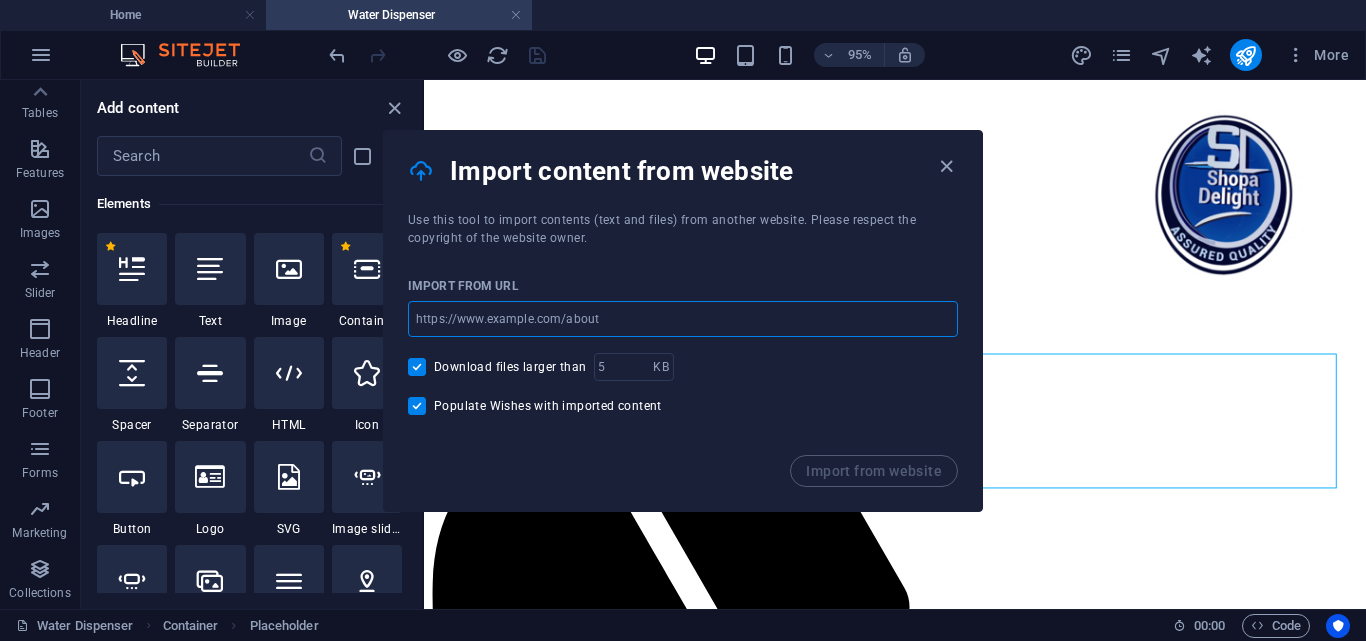 click at bounding box center [683, 319] 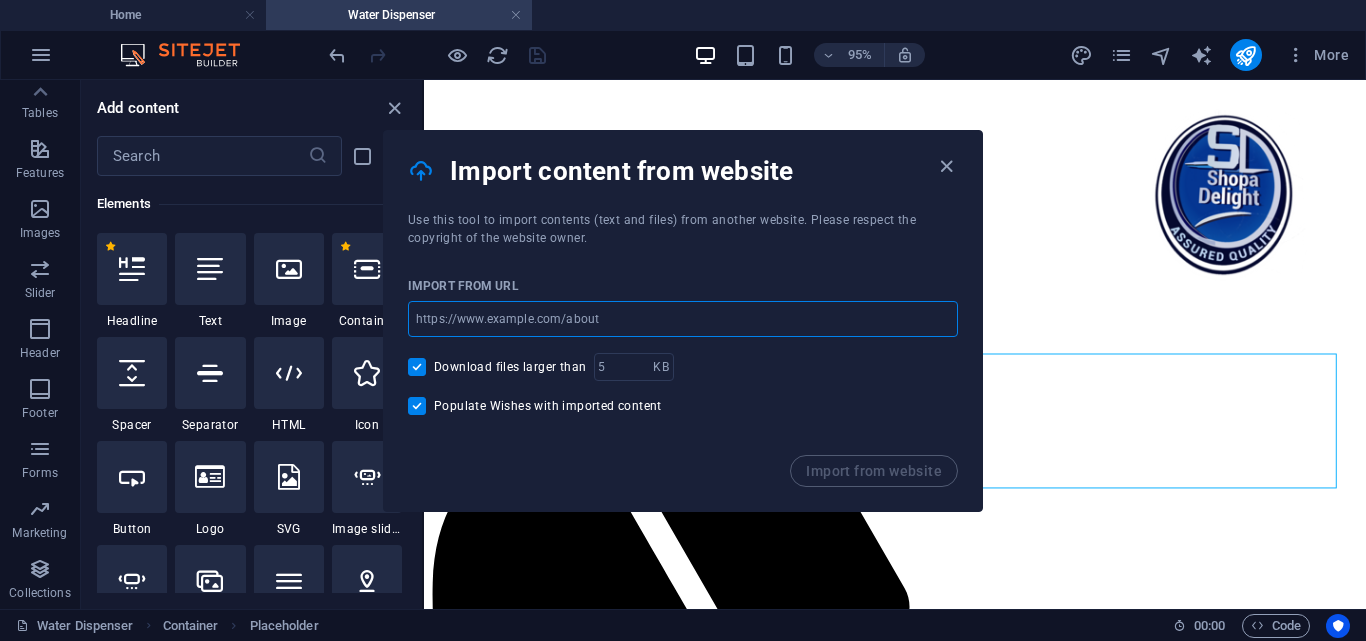 paste on "https://nanosmart.com.ng/product/automatic-water-dispenser-pump/" 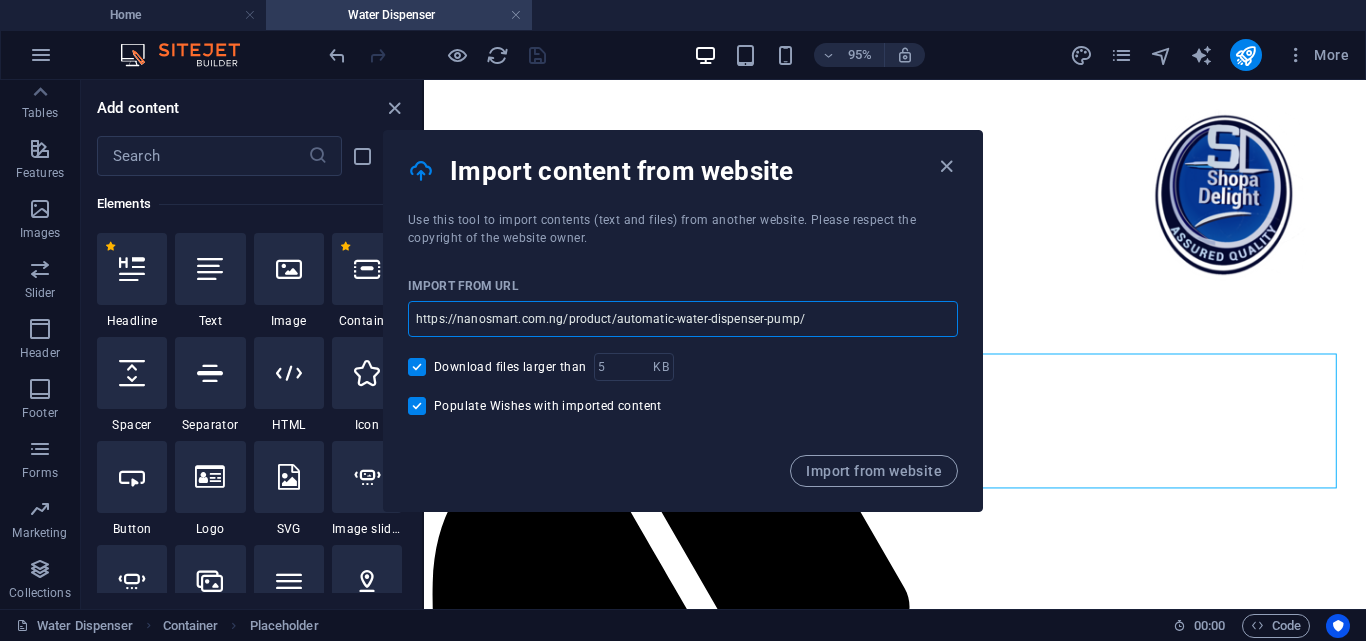 type on "https://nanosmart.com.ng/product/automatic-water-dispenser-pump/" 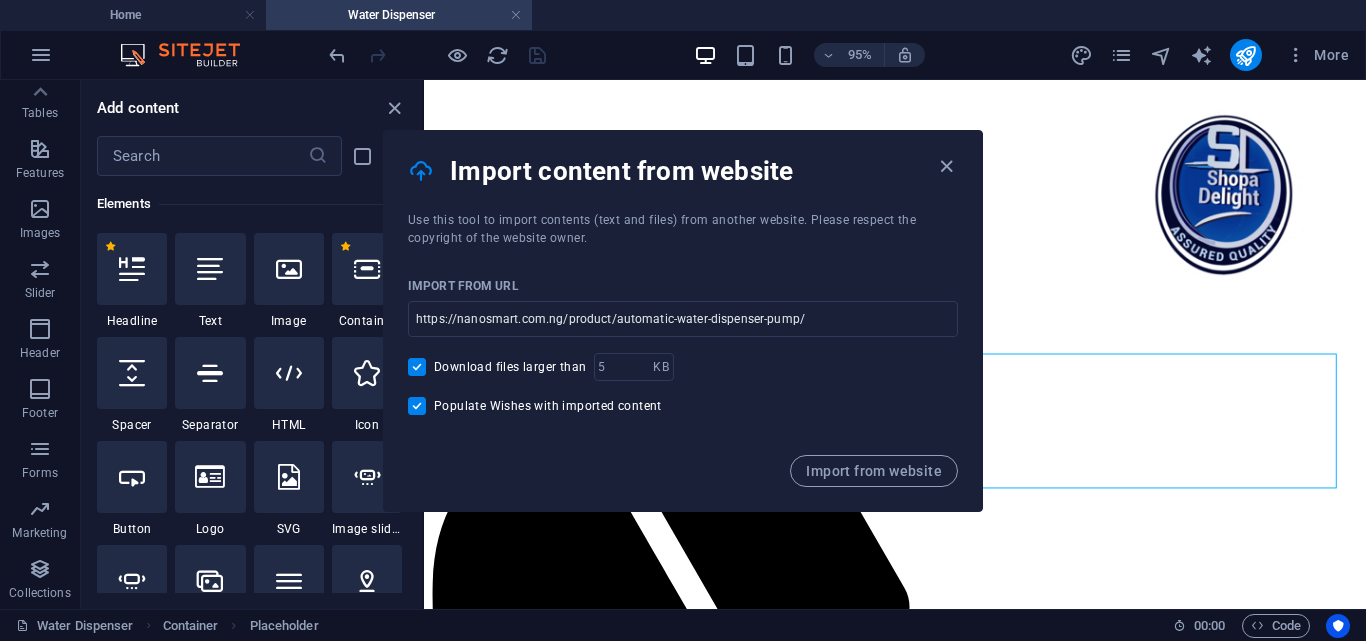click on "Import from website" at bounding box center [683, 483] 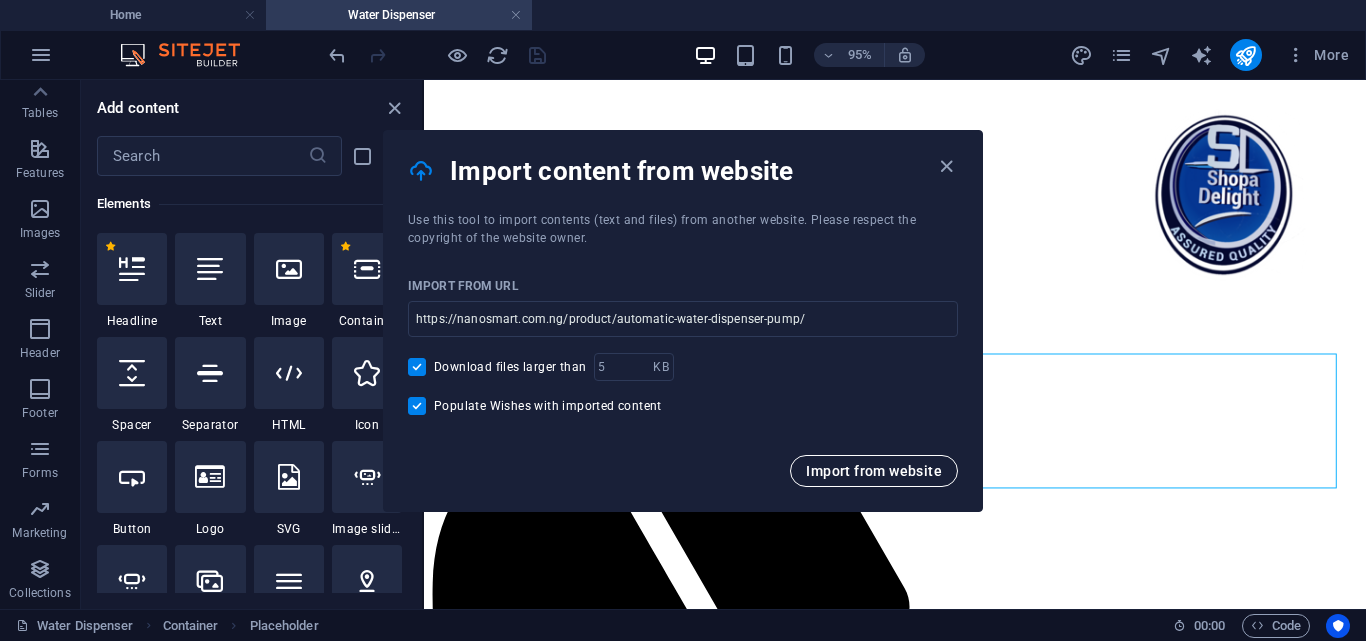 click on "Import from website" at bounding box center (874, 471) 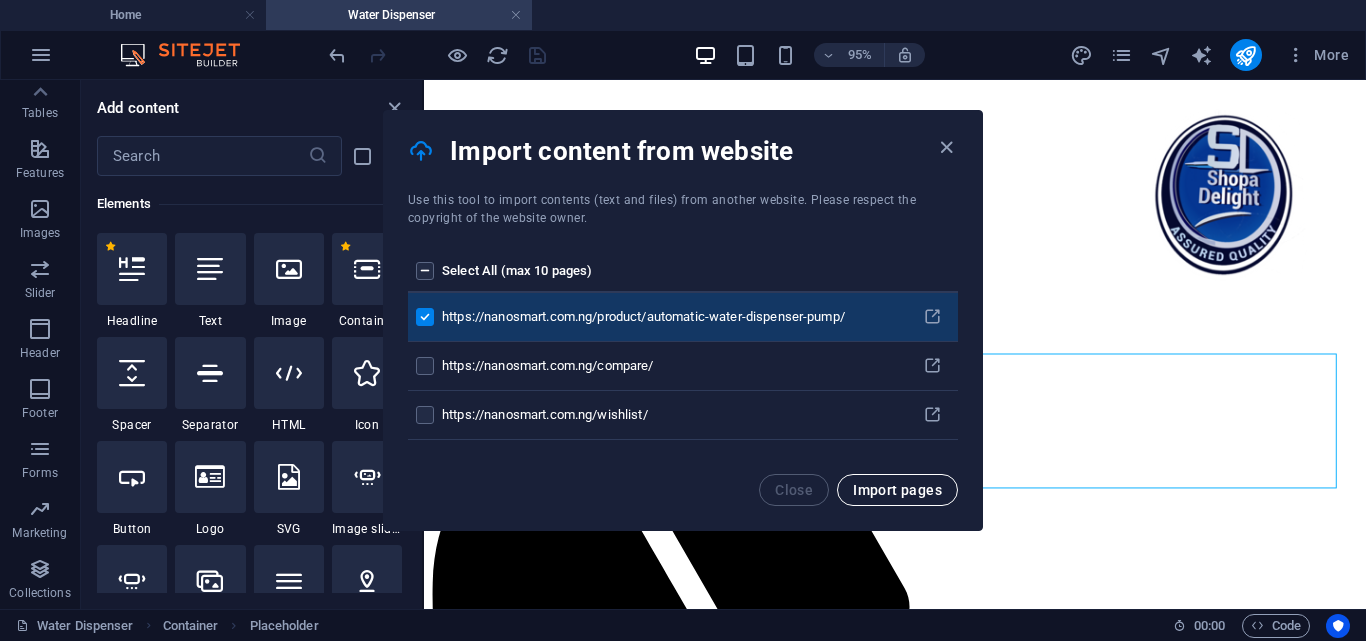 click on "Import pages" at bounding box center (897, 490) 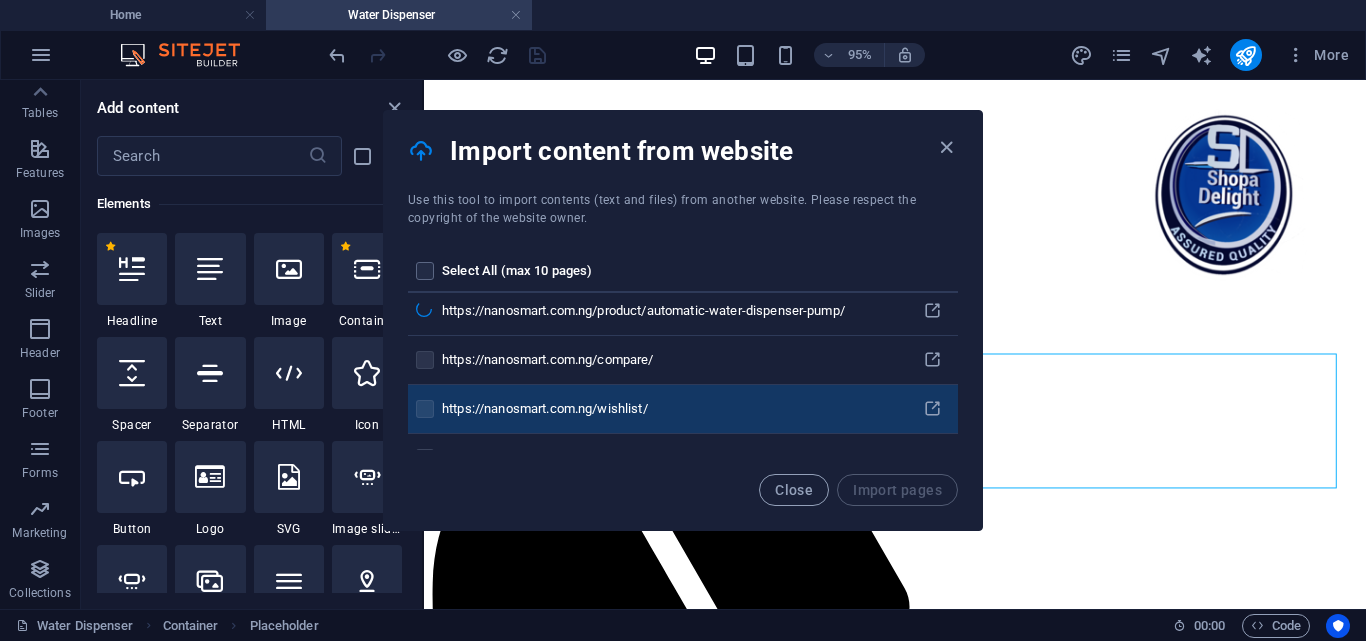 scroll, scrollTop: 0, scrollLeft: 0, axis: both 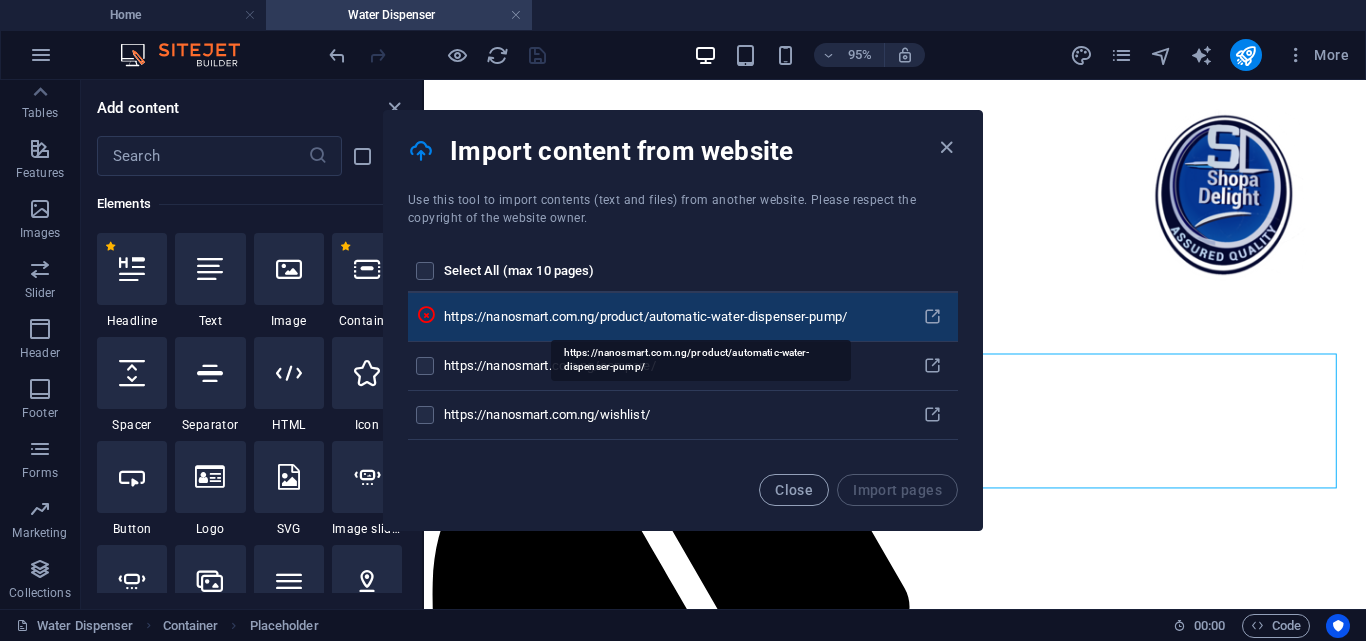 click on "https://nanosmart.com.ng/product/automatic-water-dispenser-pump/" at bounding box center (671, 317) 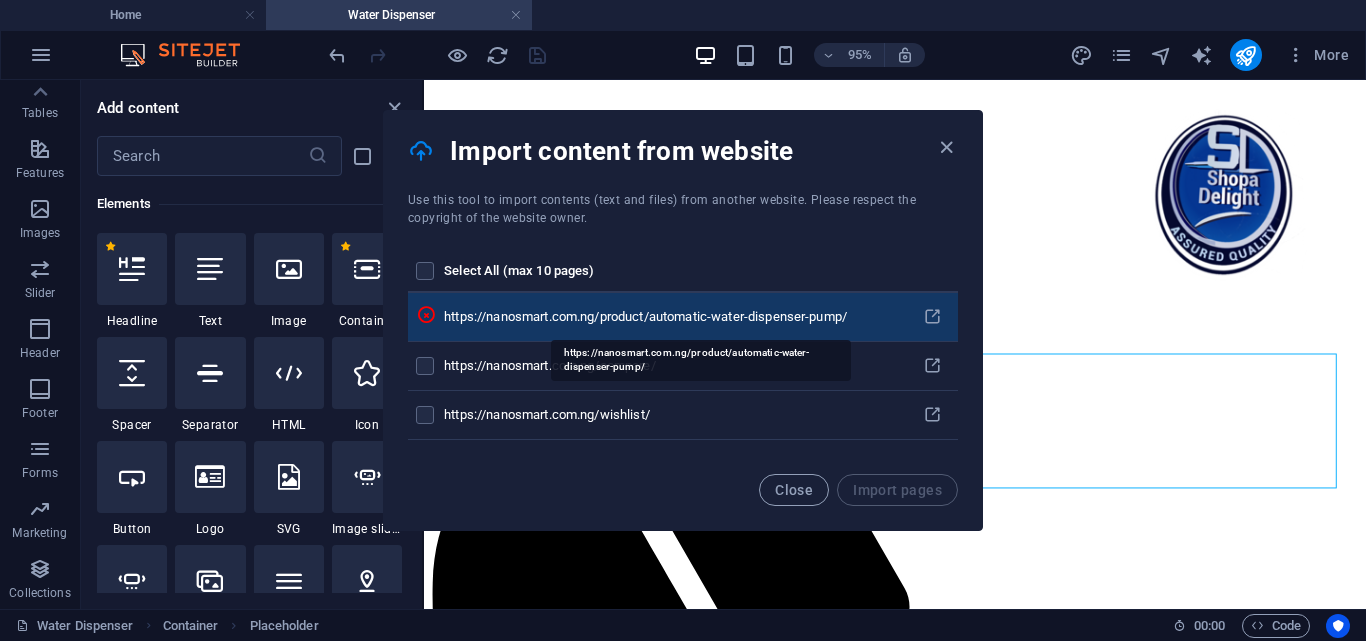 click on "https://nanosmart.com.ng/product/automatic-water-dispenser-pump/" at bounding box center (671, 317) 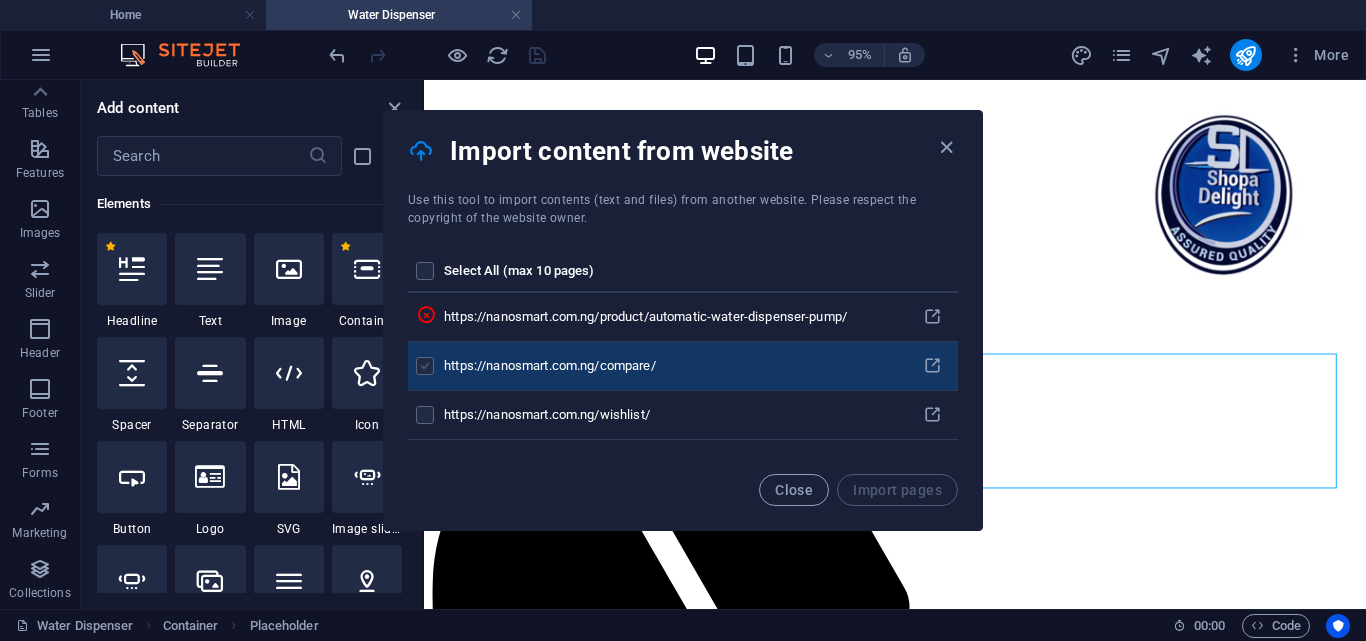 click at bounding box center [425, 366] 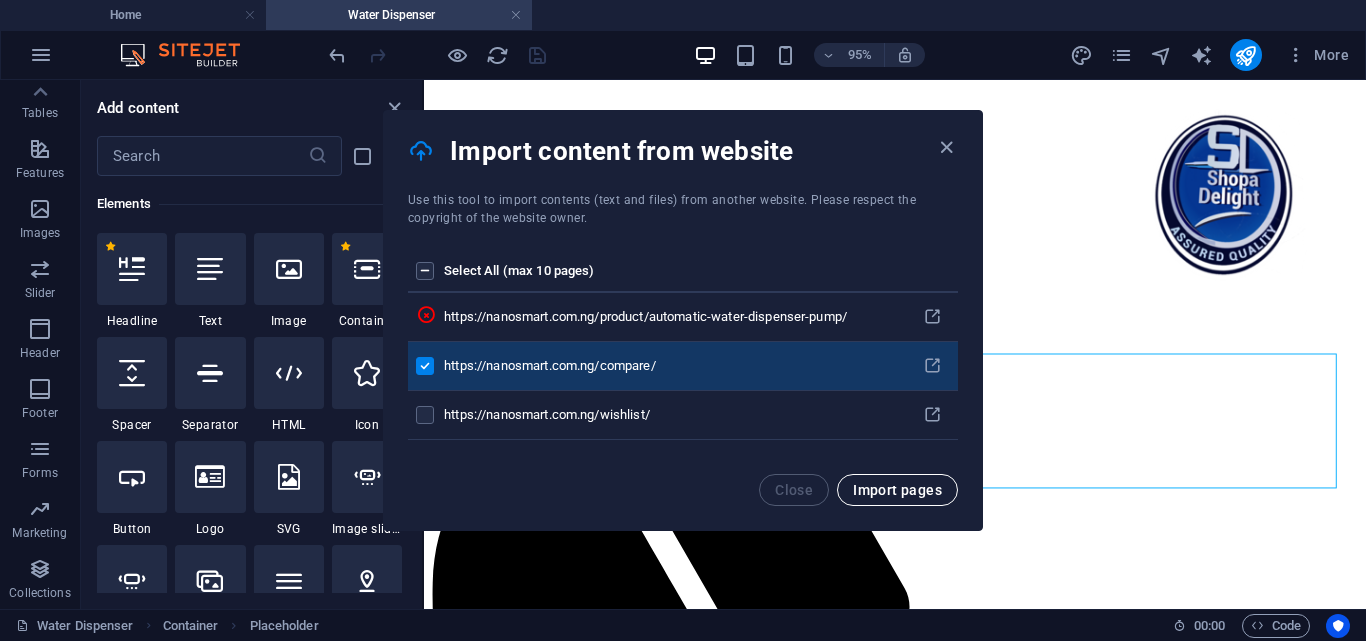 click on "Import pages" at bounding box center (897, 490) 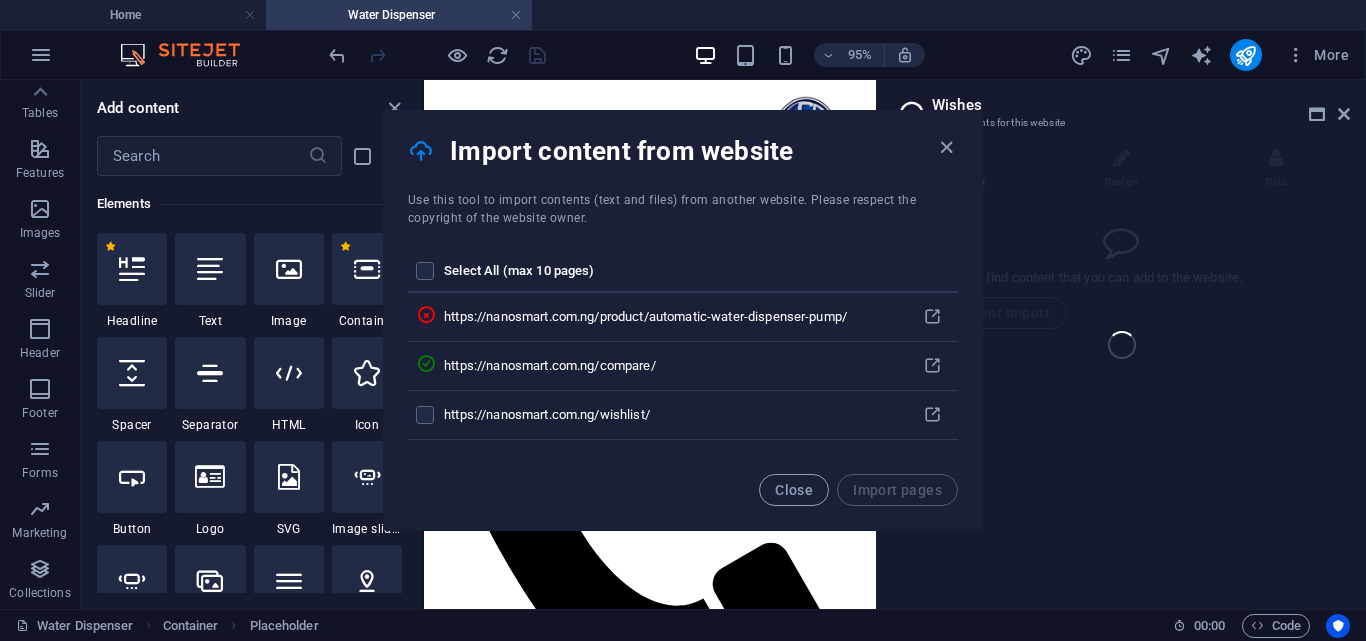 scroll, scrollTop: 0, scrollLeft: 0, axis: both 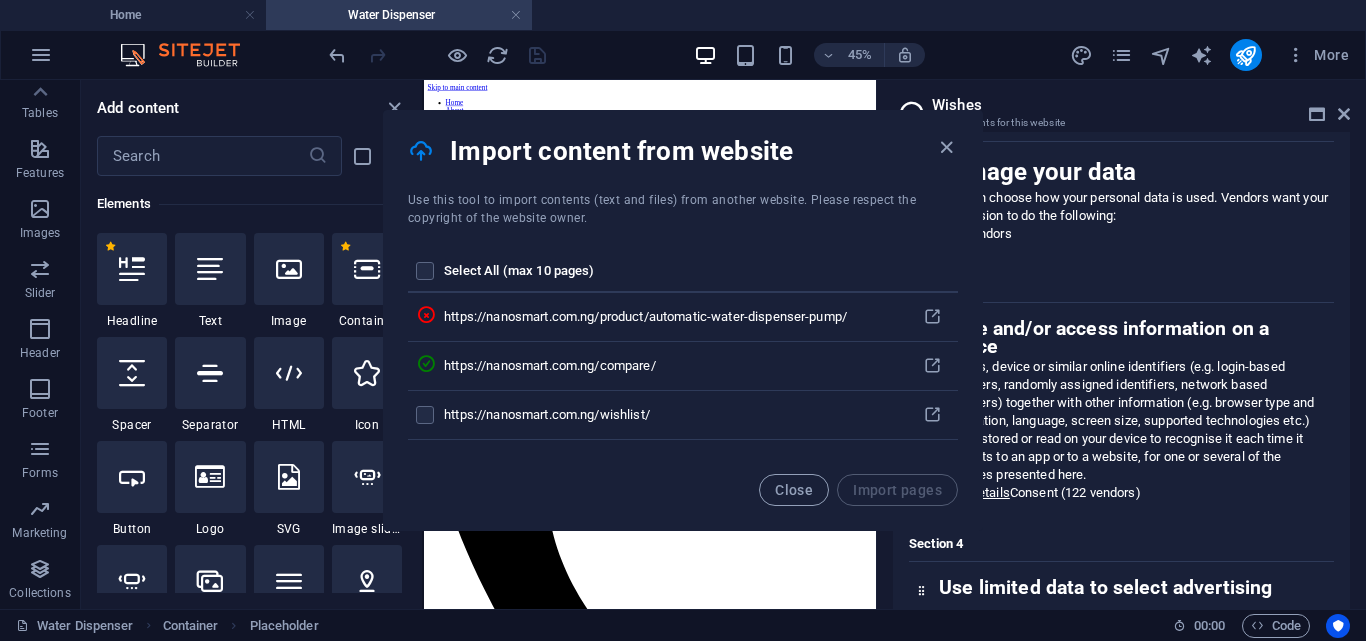 drag, startPoint x: 833, startPoint y: 124, endPoint x: 864, endPoint y: 156, distance: 44.553337 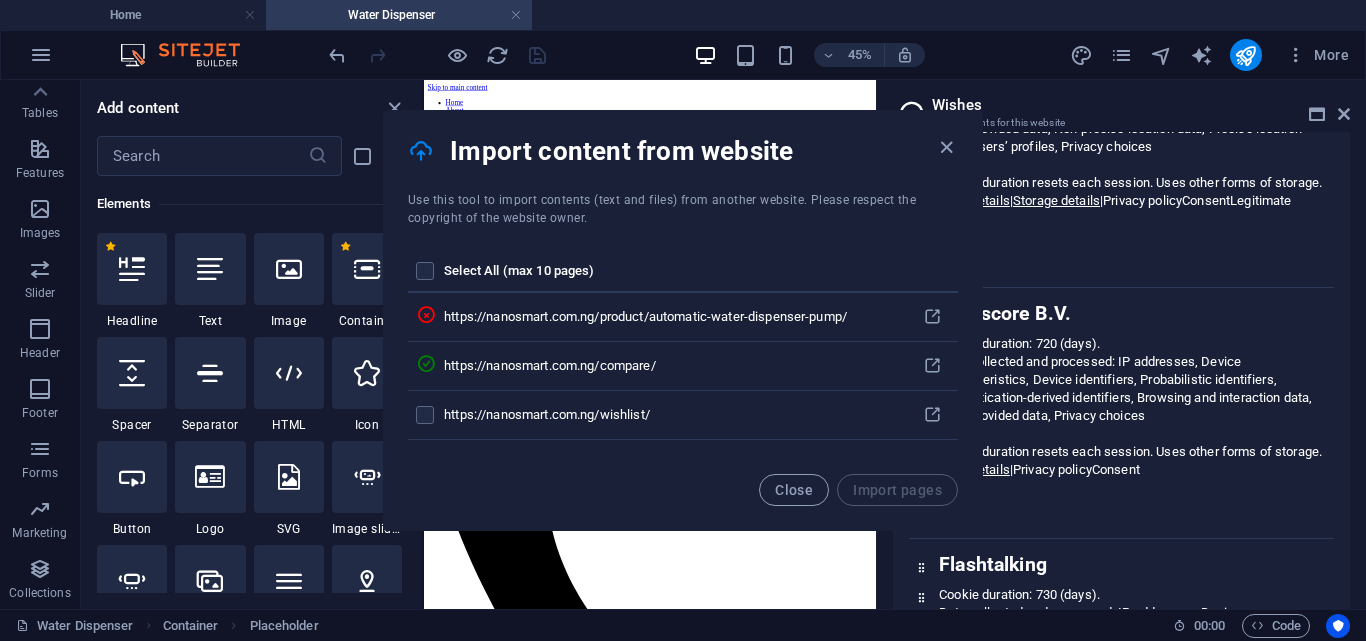 scroll, scrollTop: 13116, scrollLeft: 0, axis: vertical 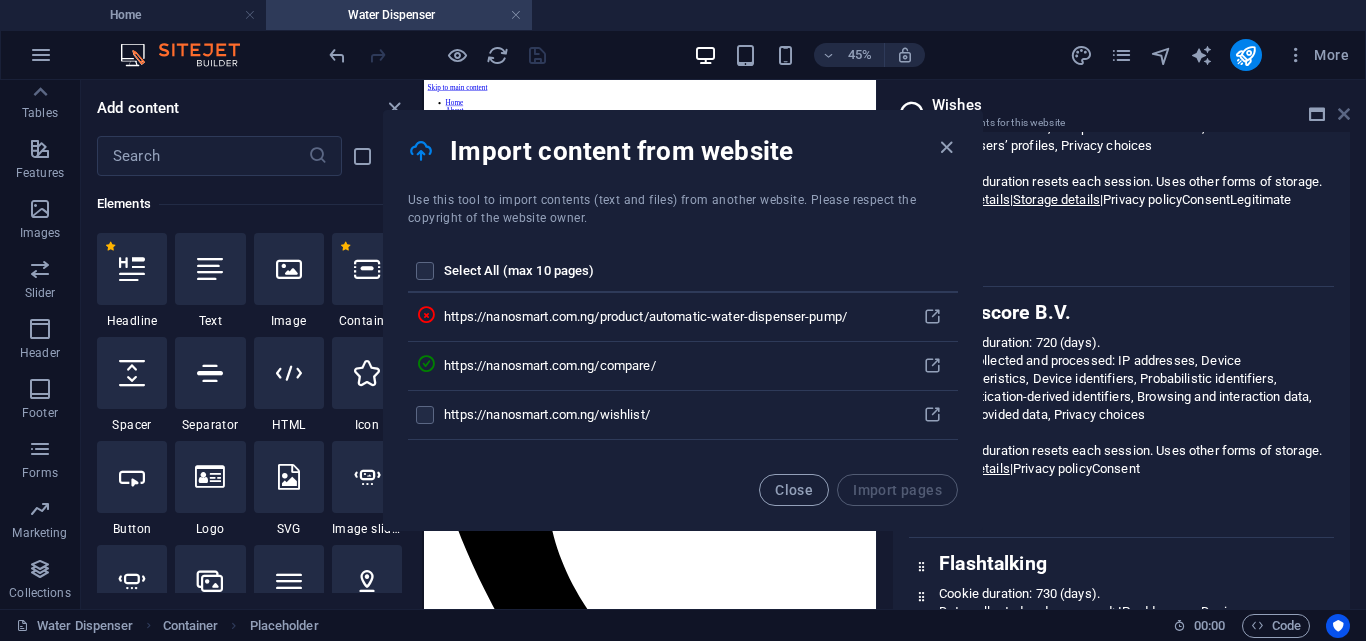 click at bounding box center (1344, 114) 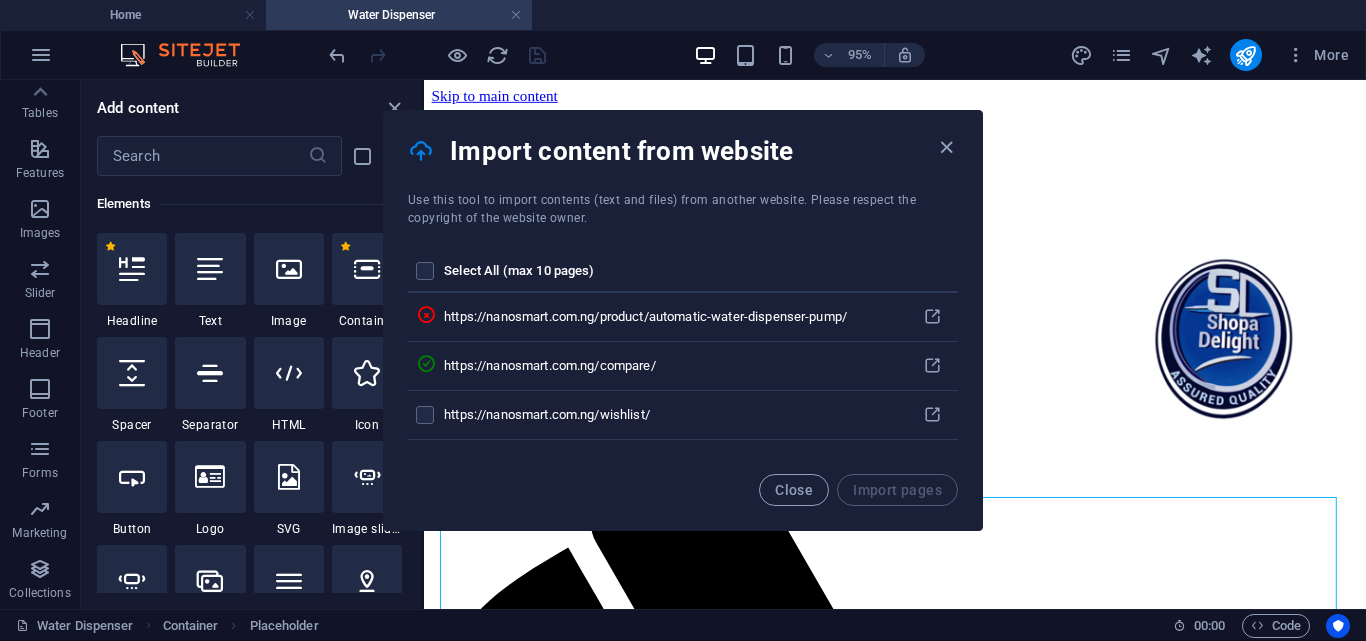 click on "Import content from website" at bounding box center (683, 151) 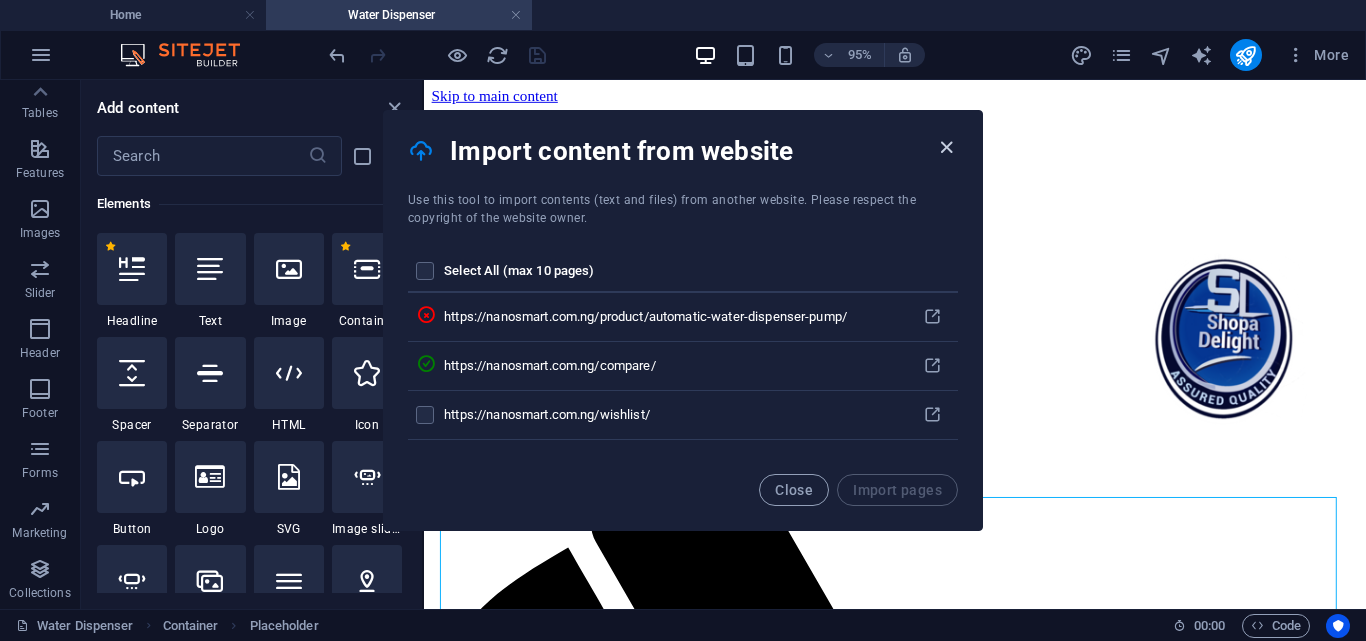 click at bounding box center [946, 147] 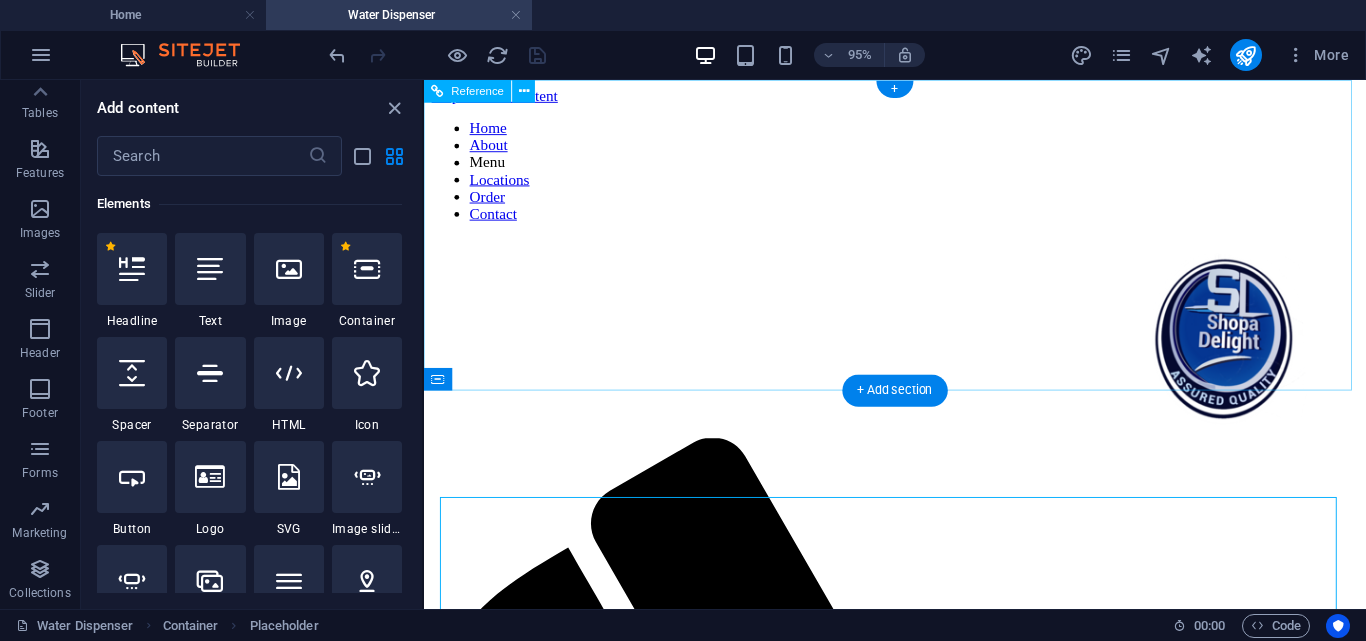 click at bounding box center [1264, 351] 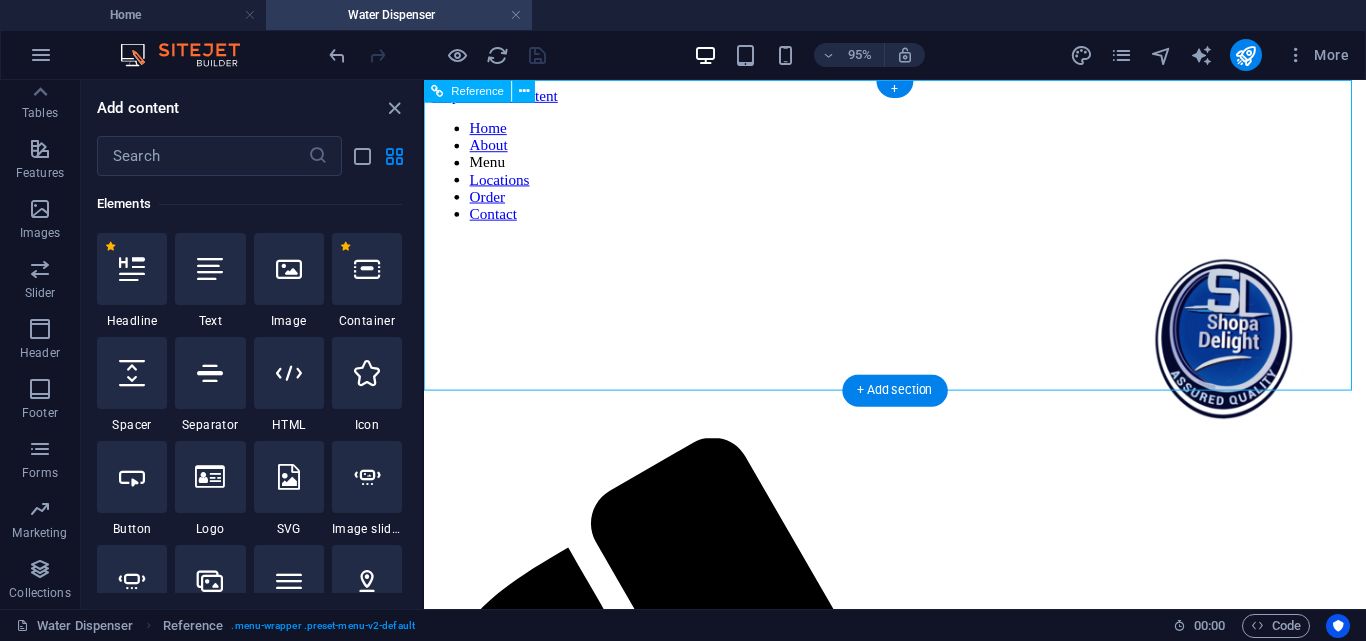 click at bounding box center [1264, 351] 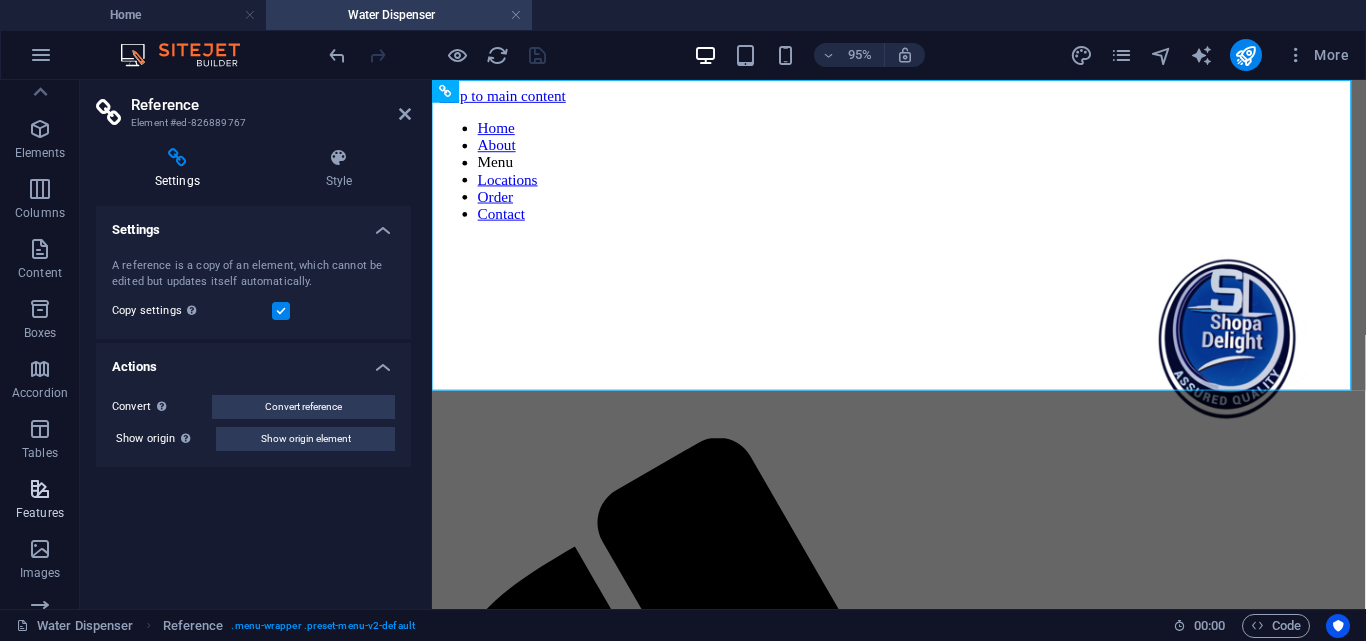 scroll, scrollTop: 0, scrollLeft: 0, axis: both 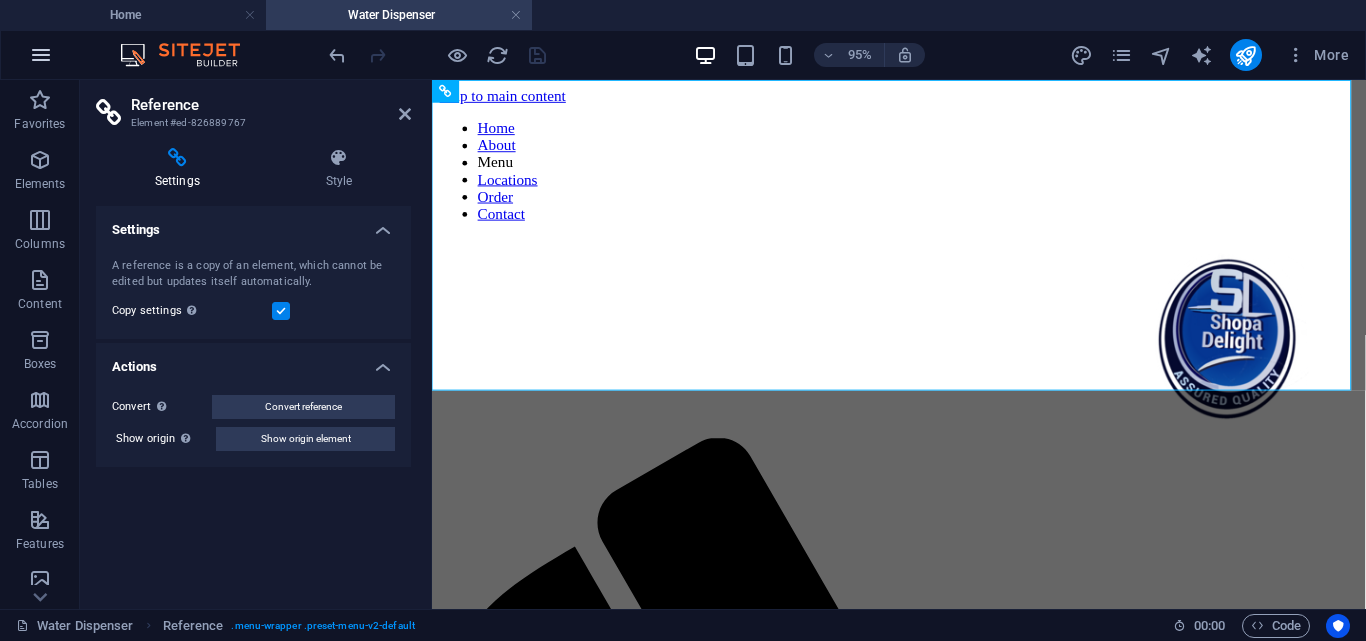 click at bounding box center (41, 55) 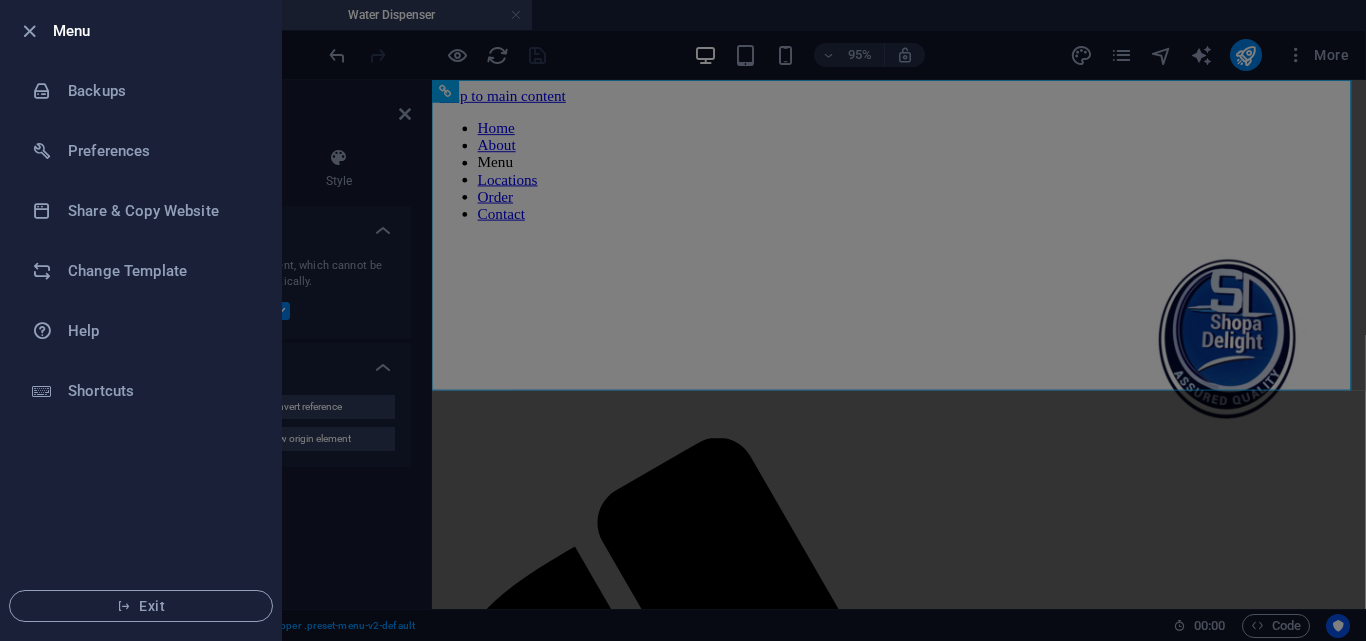 click at bounding box center (683, 320) 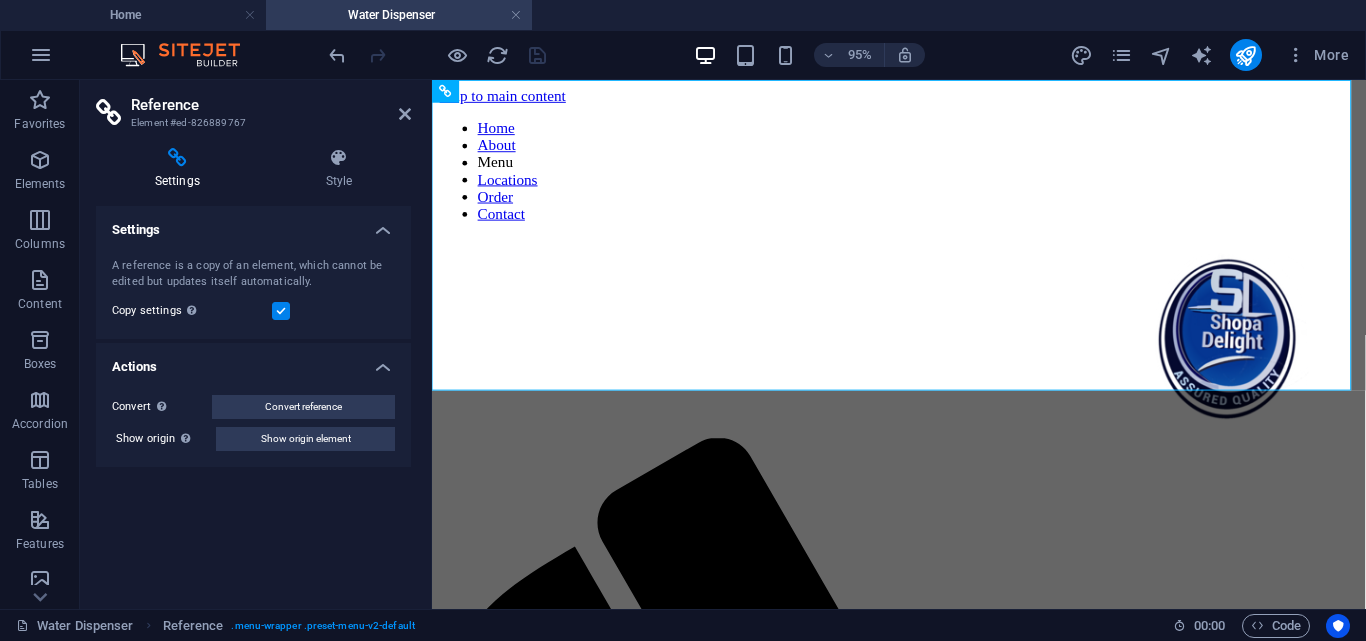 click on "Reference Element #ed-826889767" at bounding box center [253, 106] 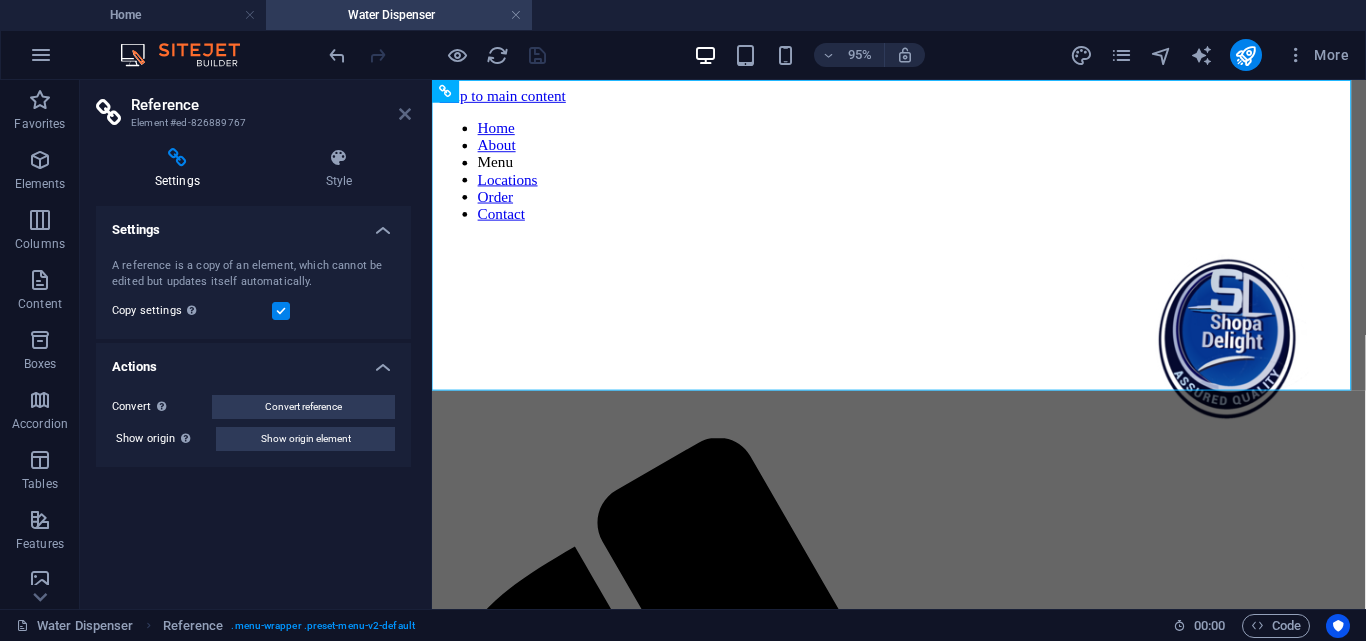 click at bounding box center (405, 114) 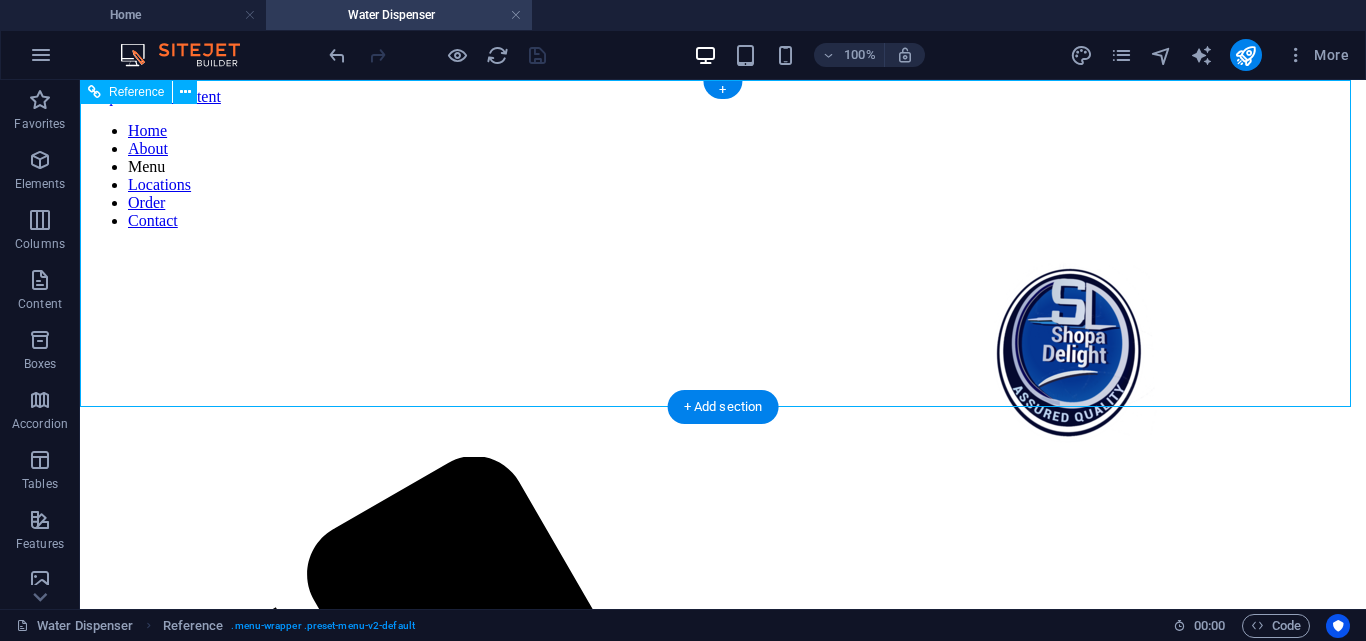 click on "Home About Menu Locations Order Contact" at bounding box center (723, 176) 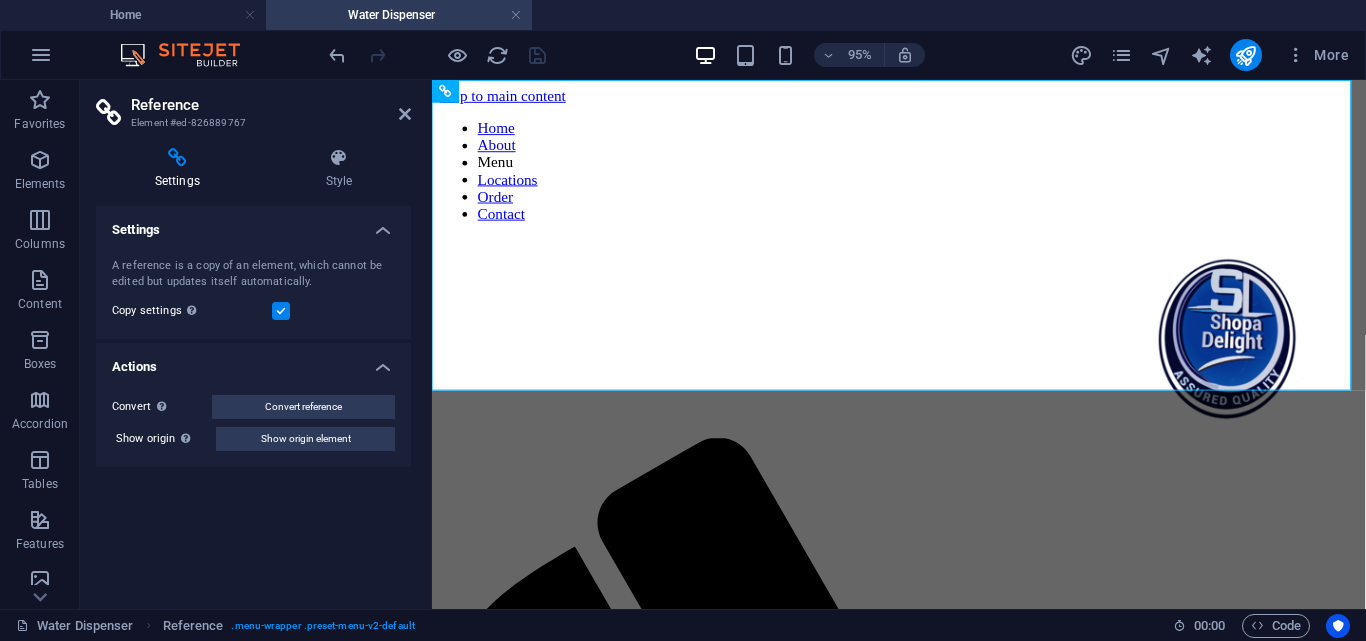 click at bounding box center [405, 114] 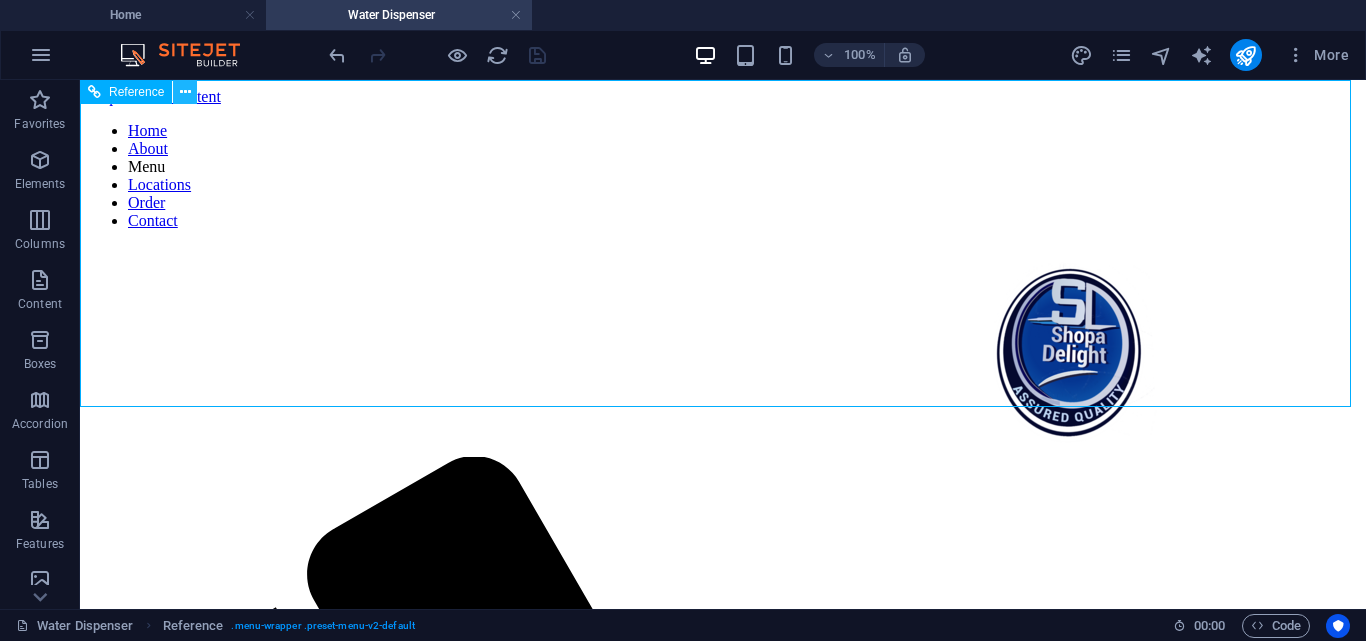 click at bounding box center (185, 92) 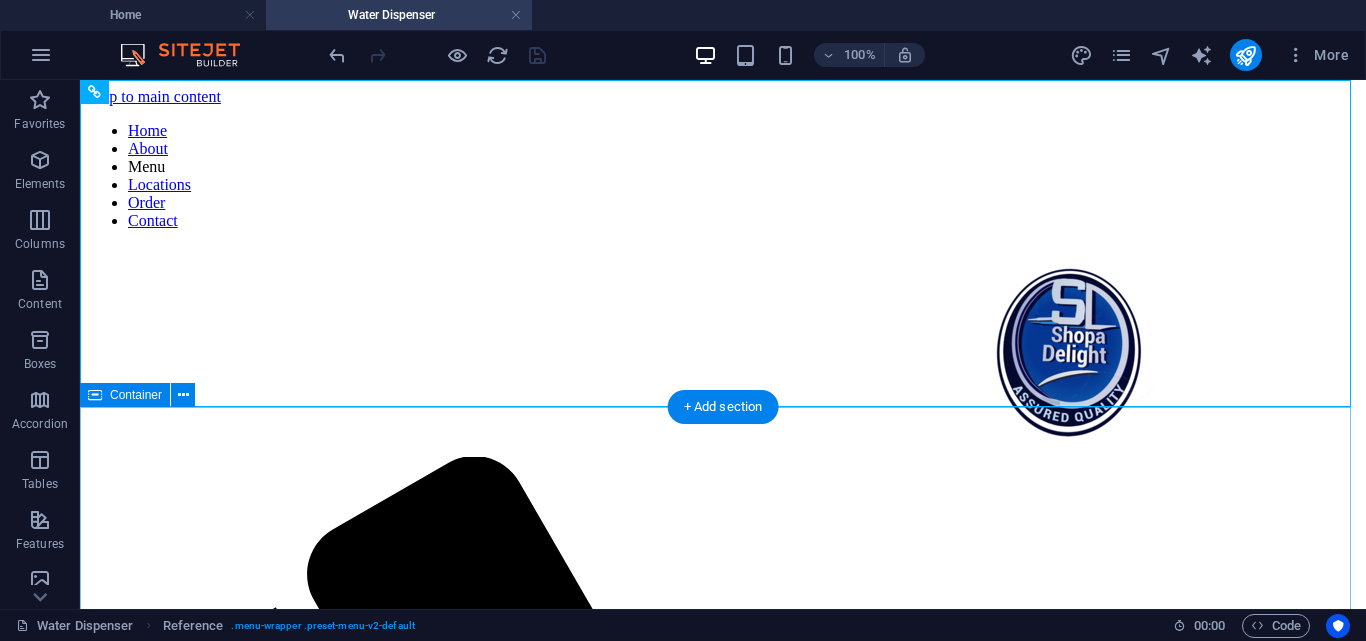 click on "Drop content here or  Add elements  Paste clipboard" at bounding box center [723, 4063] 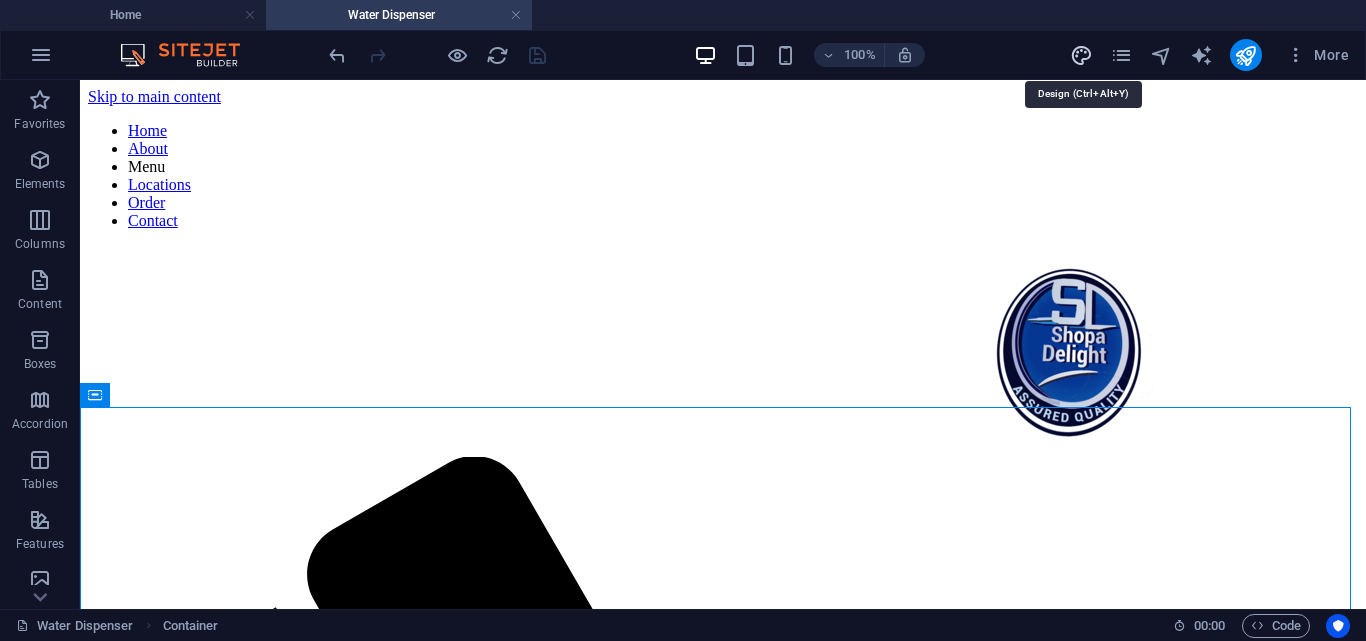 click at bounding box center [1081, 55] 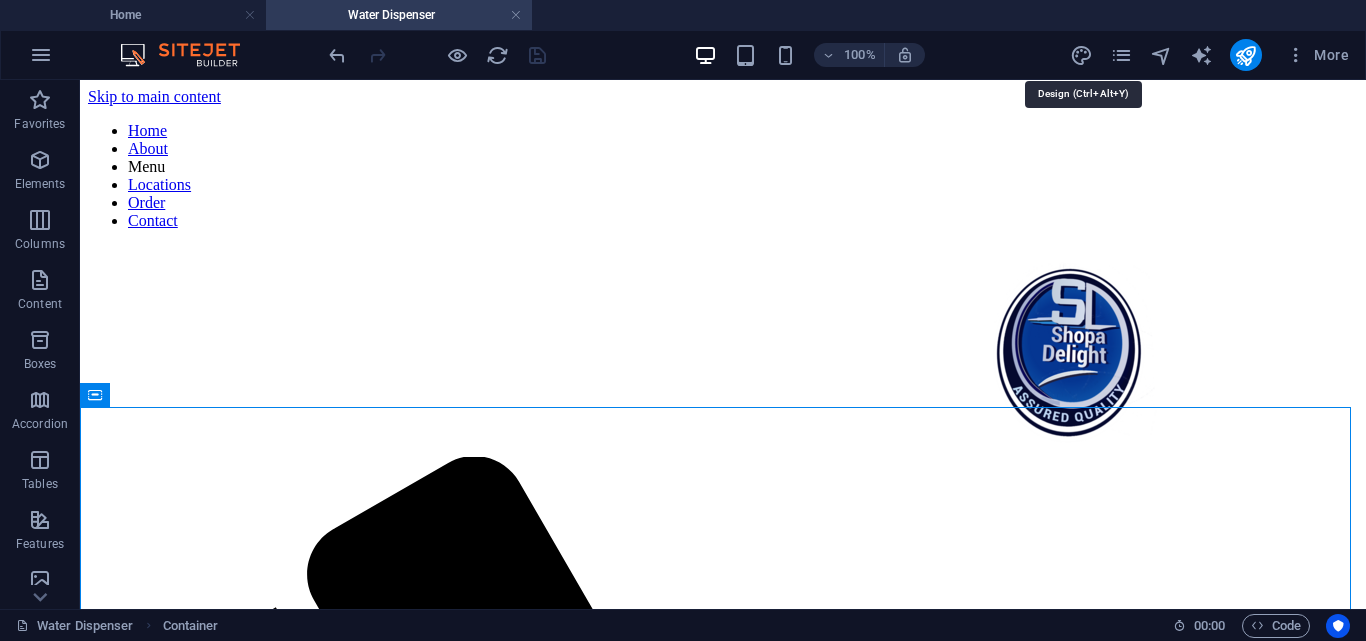 click on "Home About Menu Locations Order Contact" at bounding box center [723, 2057] 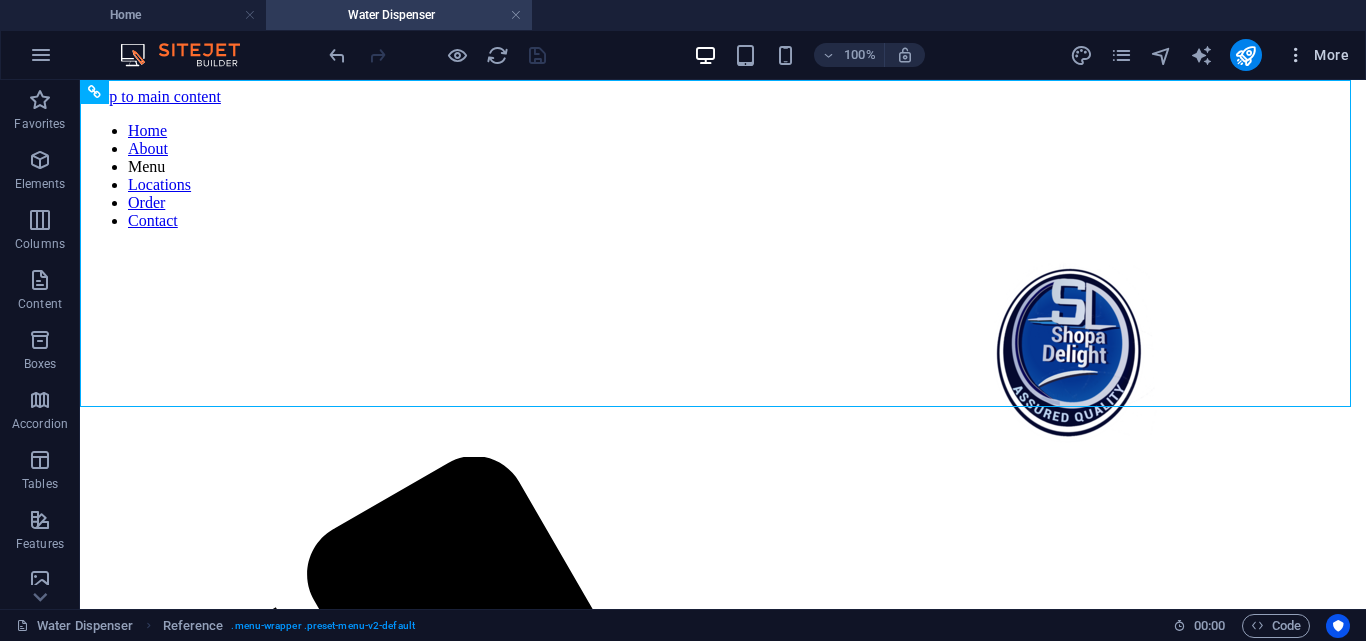click on "More" at bounding box center (1317, 55) 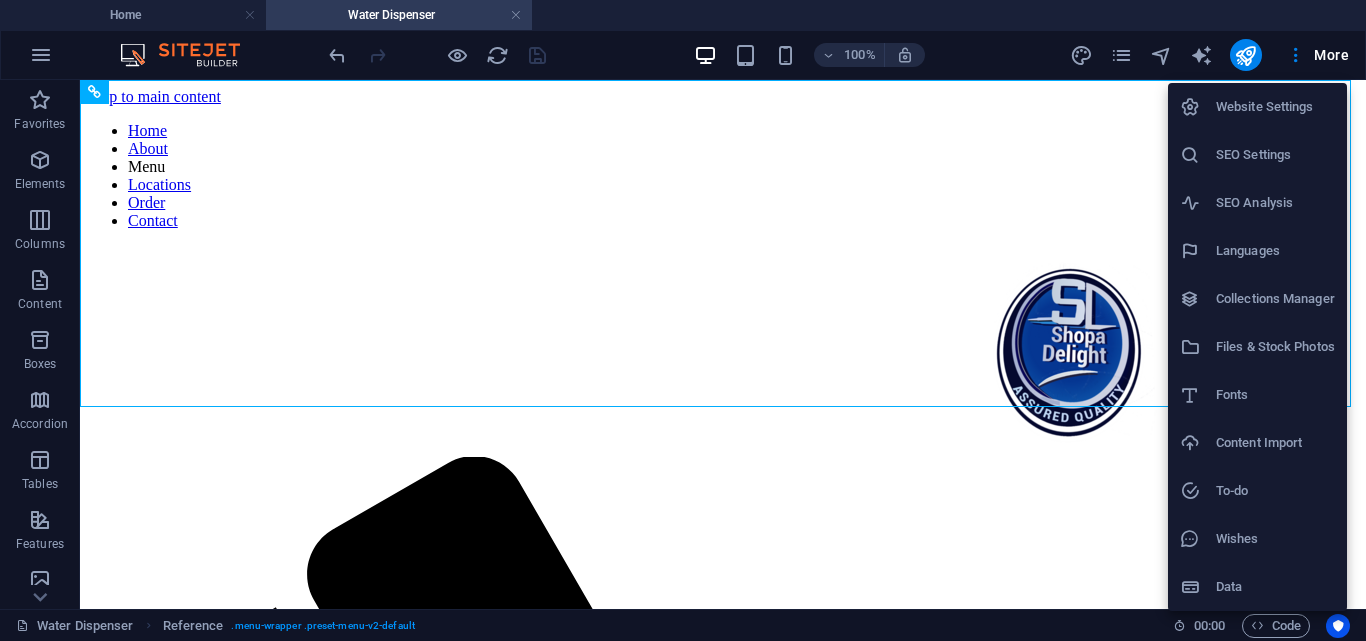 click on "Website Settings" at bounding box center [1275, 107] 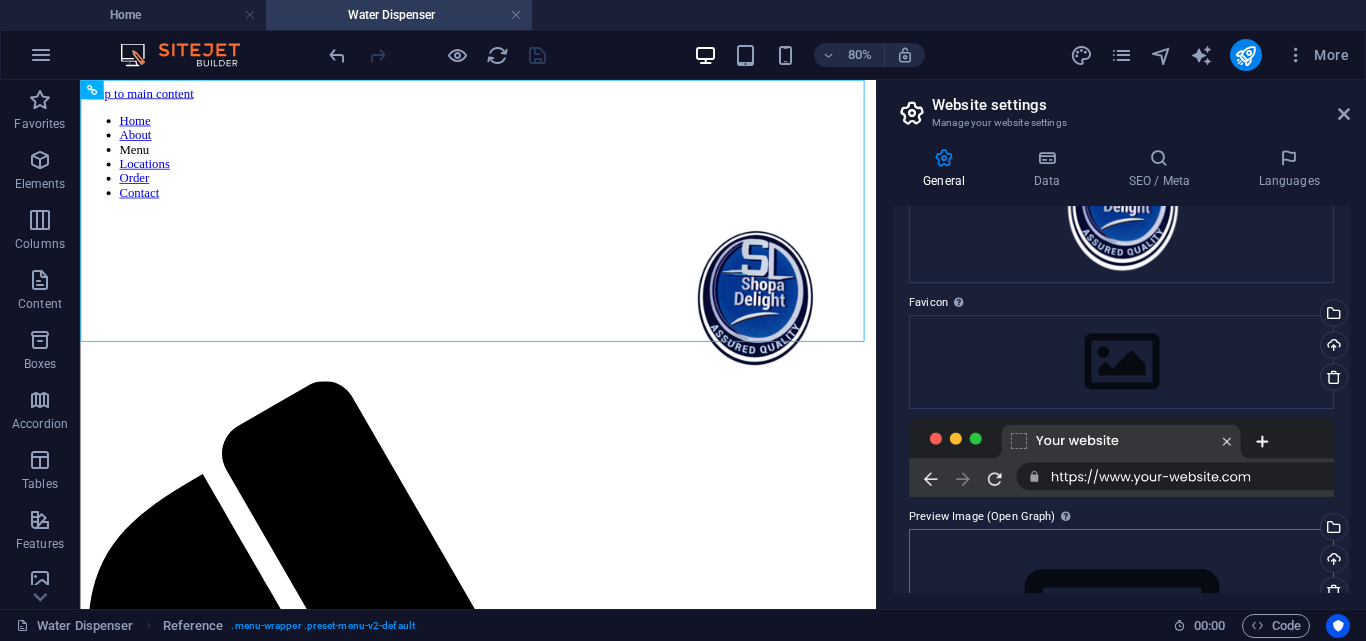scroll, scrollTop: 360, scrollLeft: 0, axis: vertical 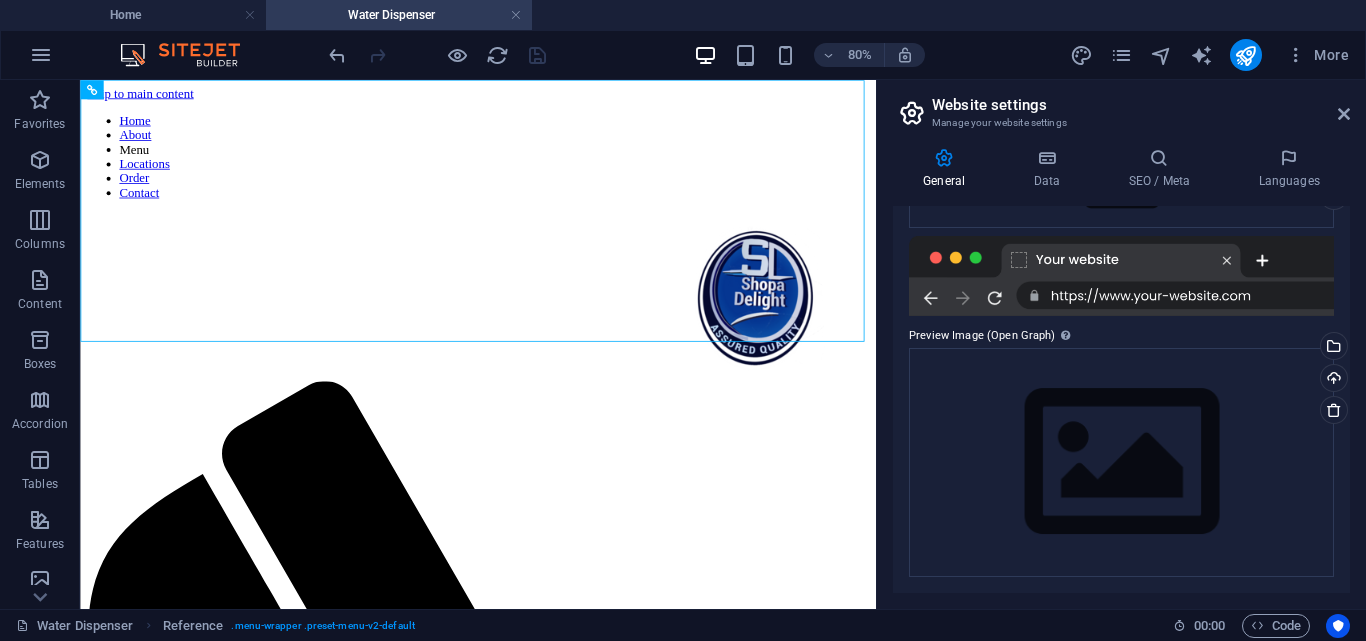 click on "Website settings Manage your website settings" at bounding box center [1123, 106] 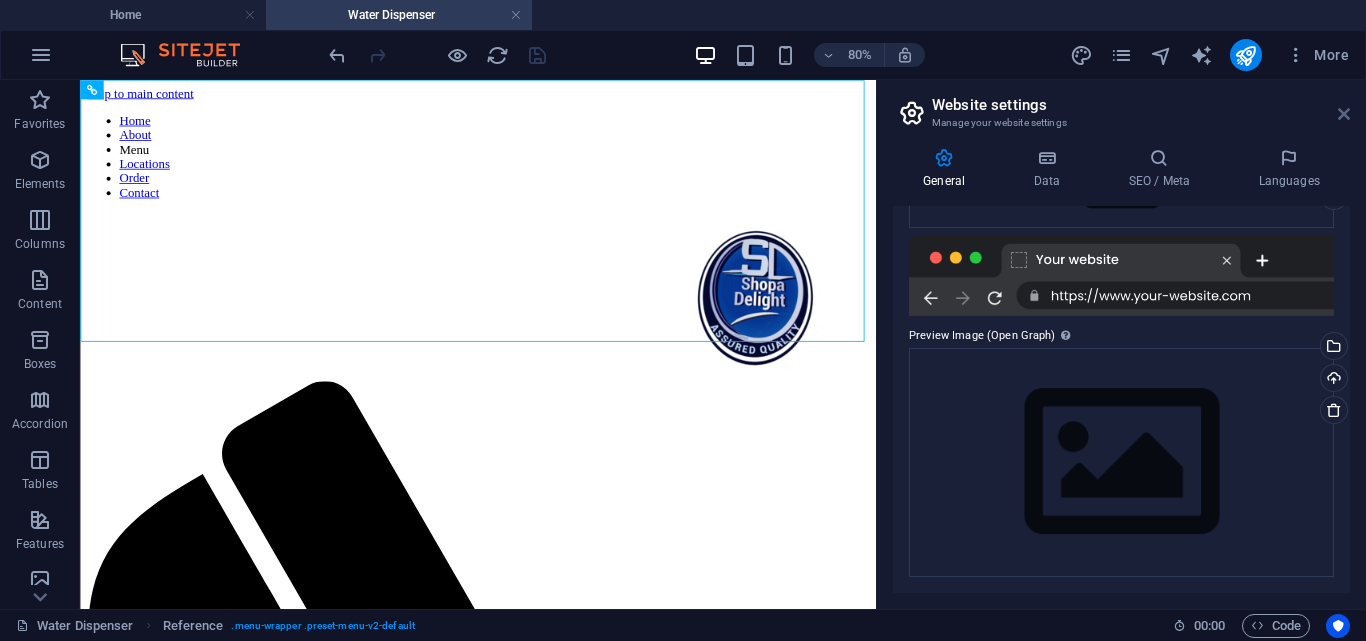 click at bounding box center (1344, 114) 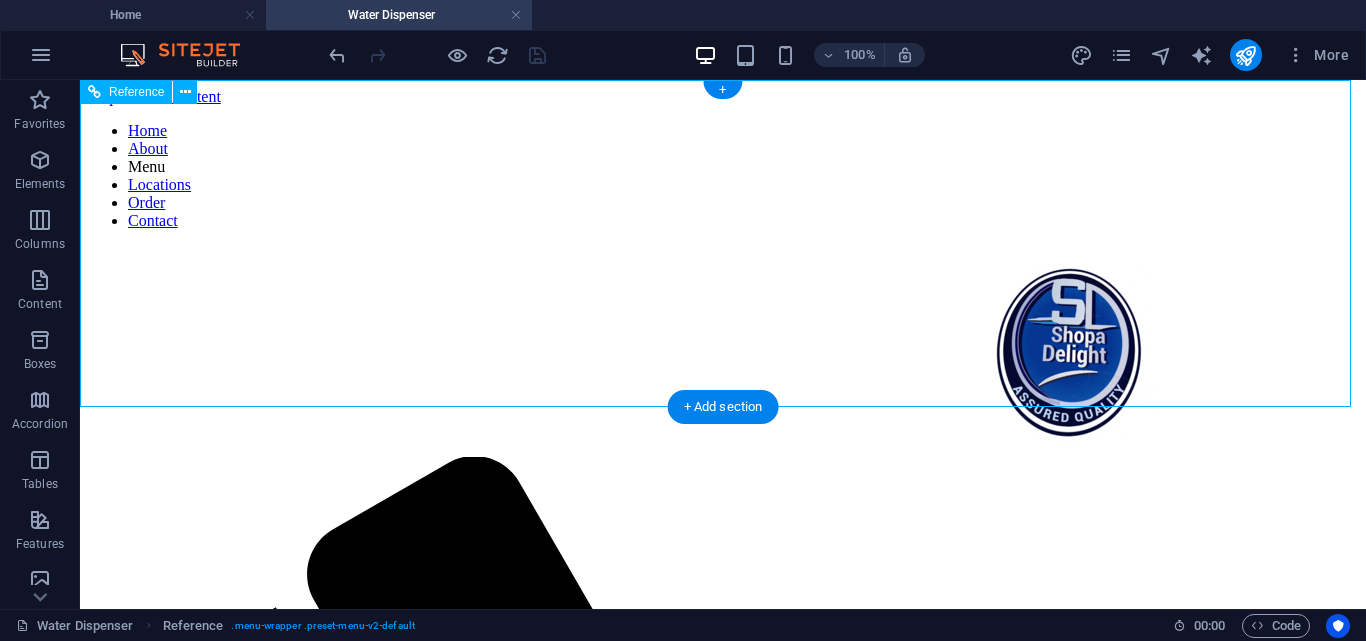 drag, startPoint x: 773, startPoint y: 300, endPoint x: 772, endPoint y: 258, distance: 42.0119 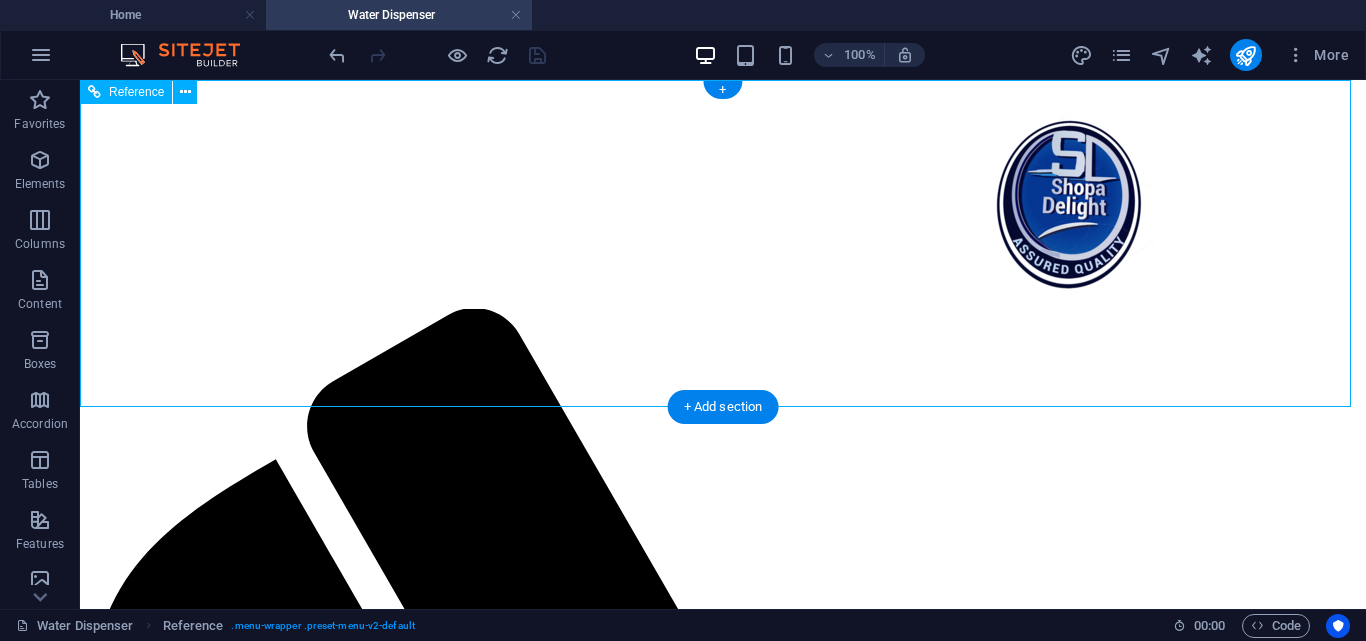 scroll, scrollTop: 0, scrollLeft: 0, axis: both 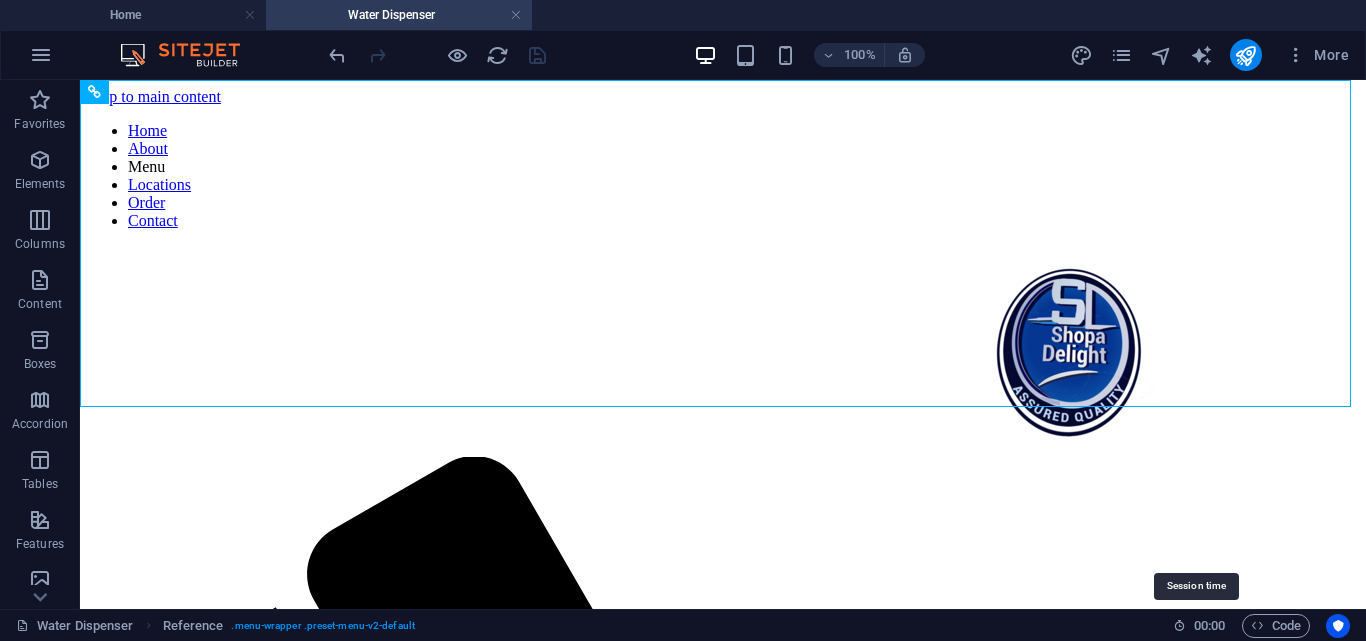click on "00 : 00" at bounding box center (1209, 626) 